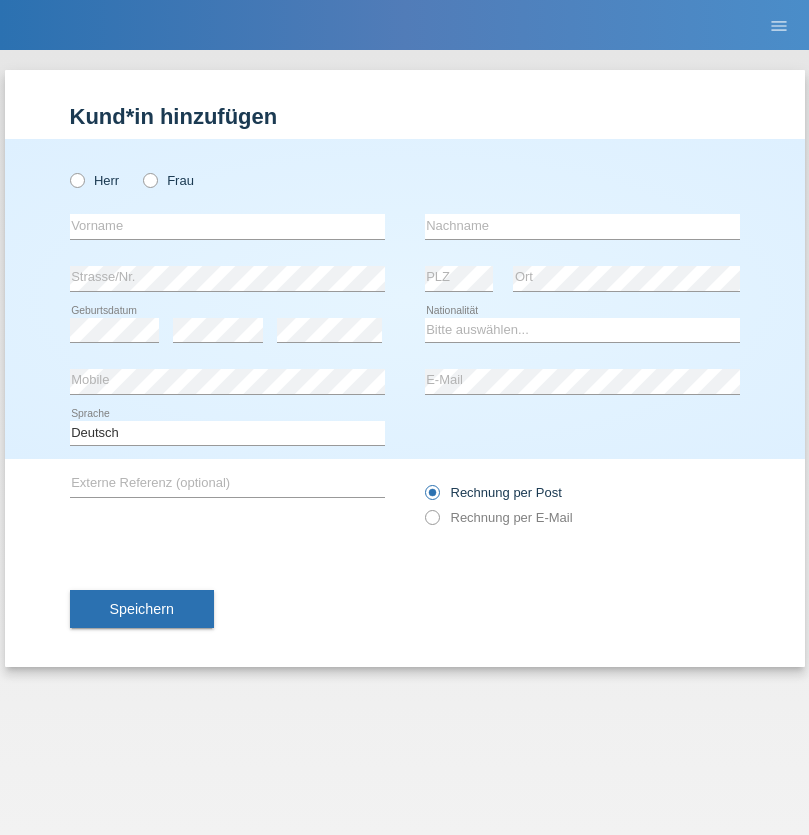 scroll, scrollTop: 0, scrollLeft: 0, axis: both 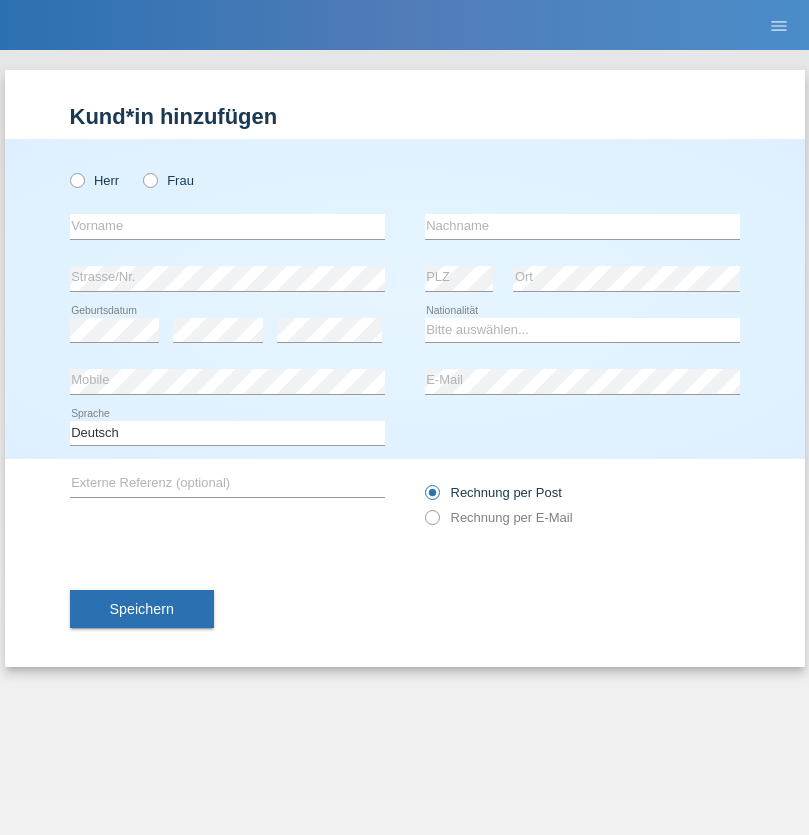 radio on "true" 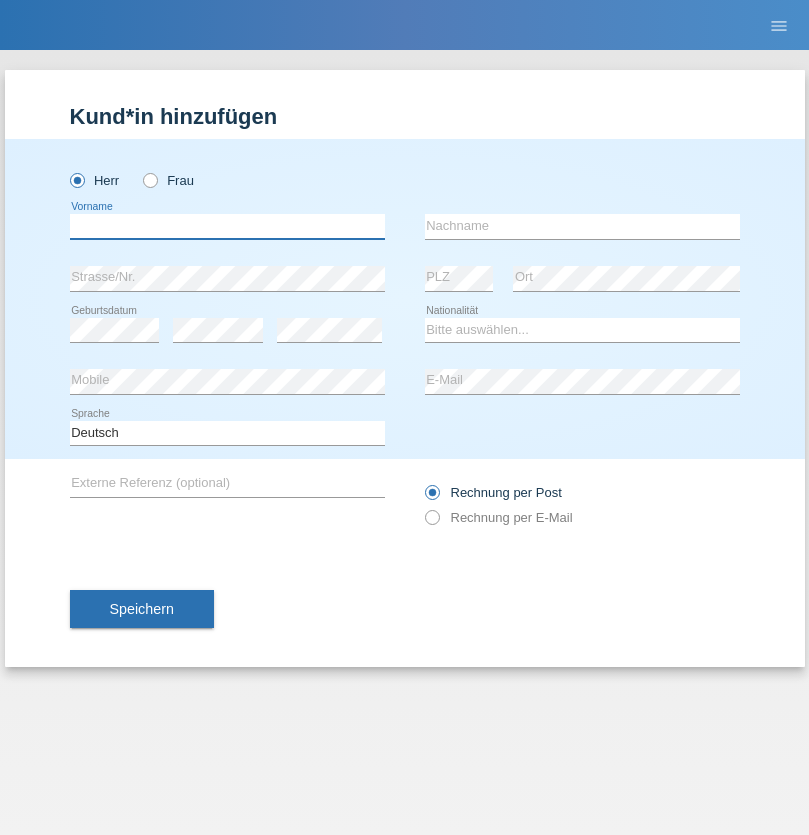 click at bounding box center (227, 226) 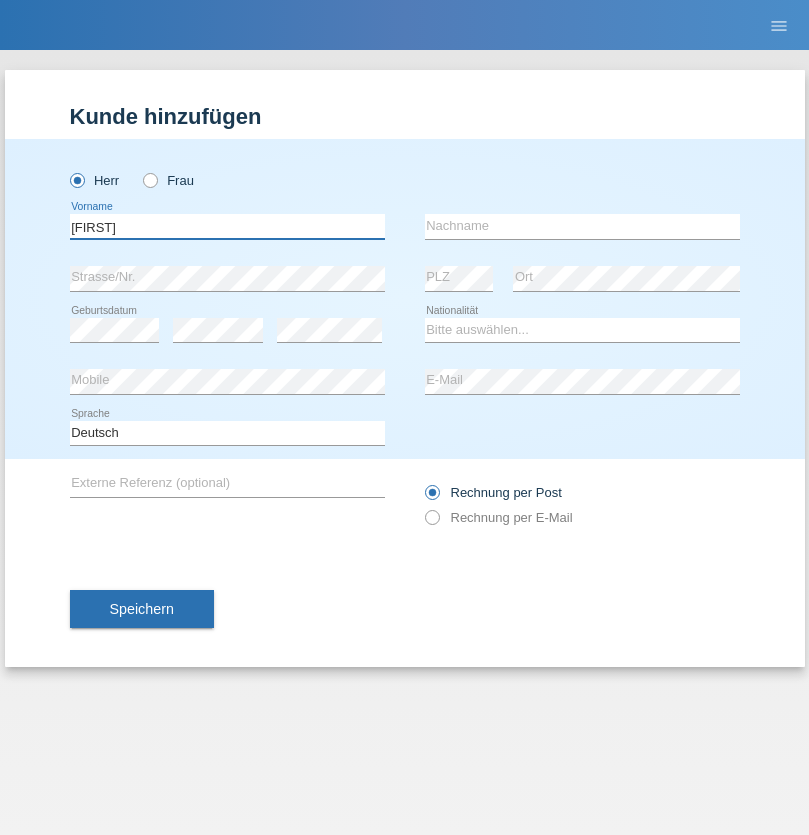 type on "Dominik" 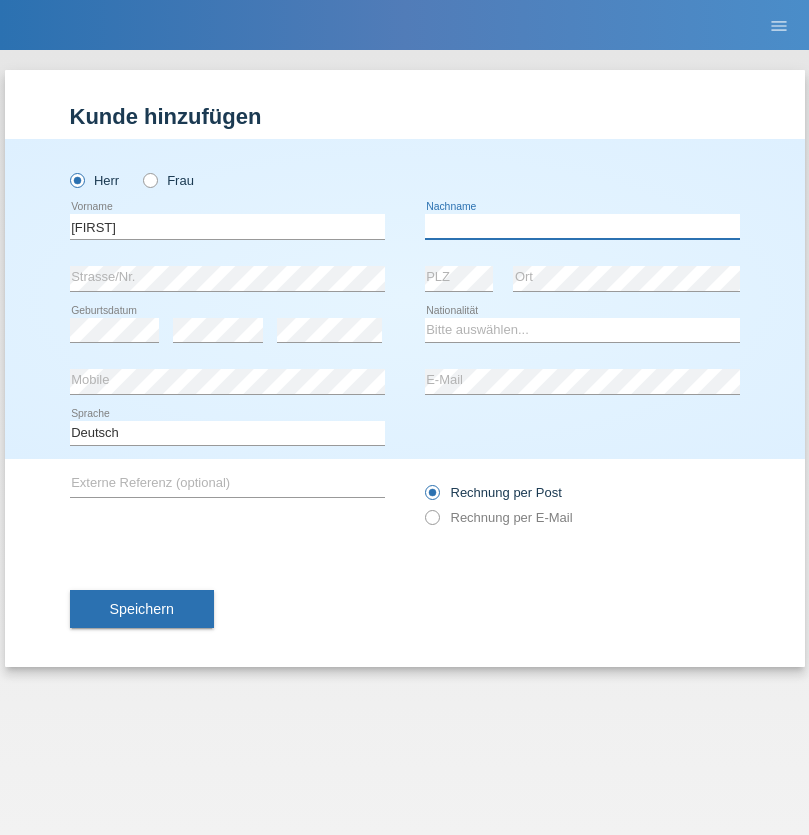 click at bounding box center (582, 226) 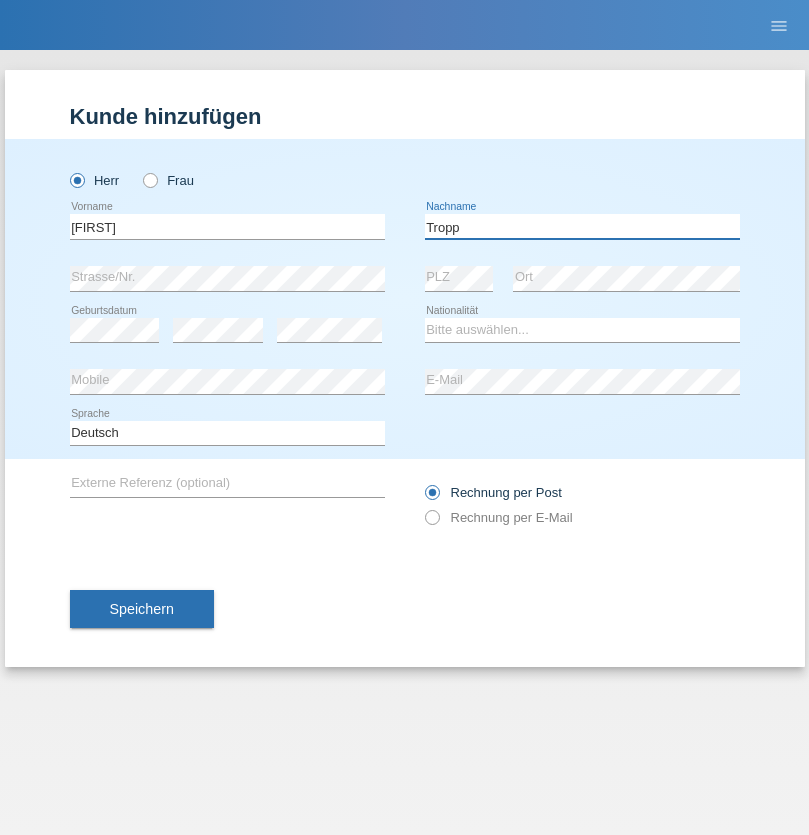 type on "Tropp" 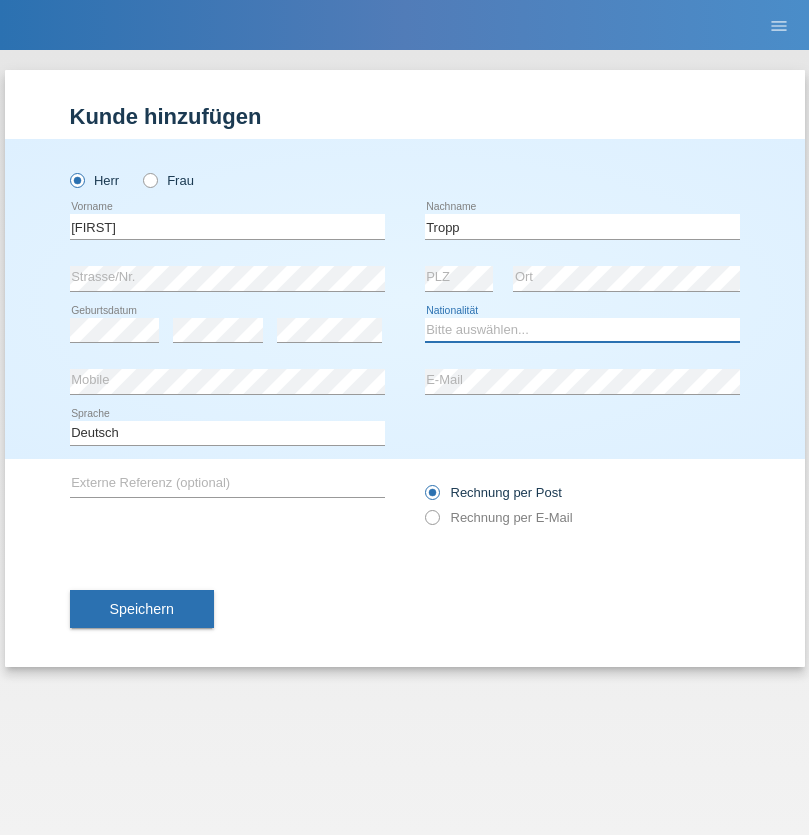 select on "SK" 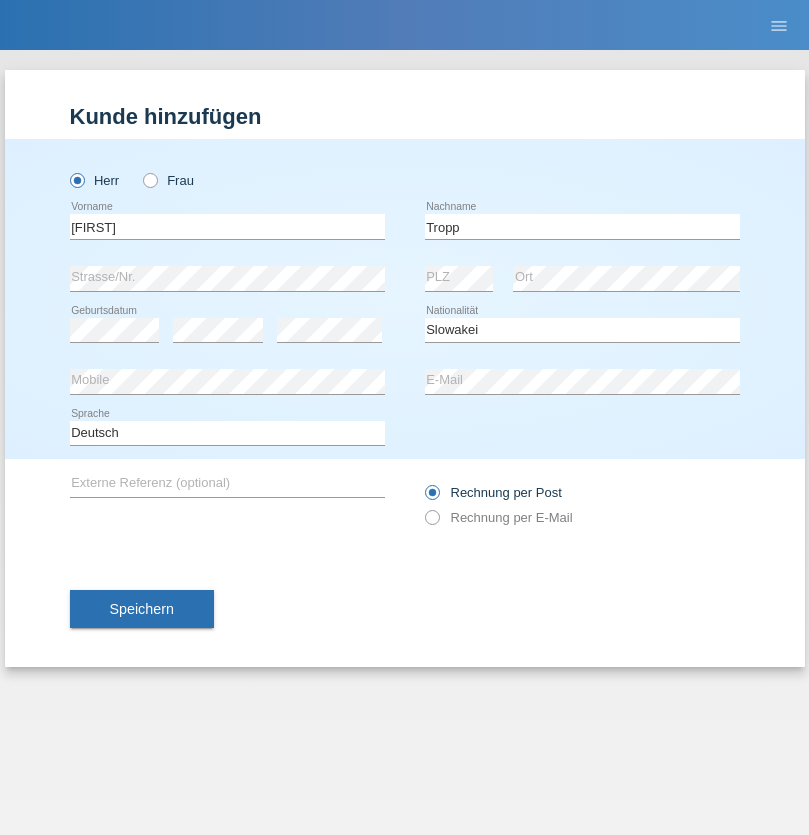 select on "C" 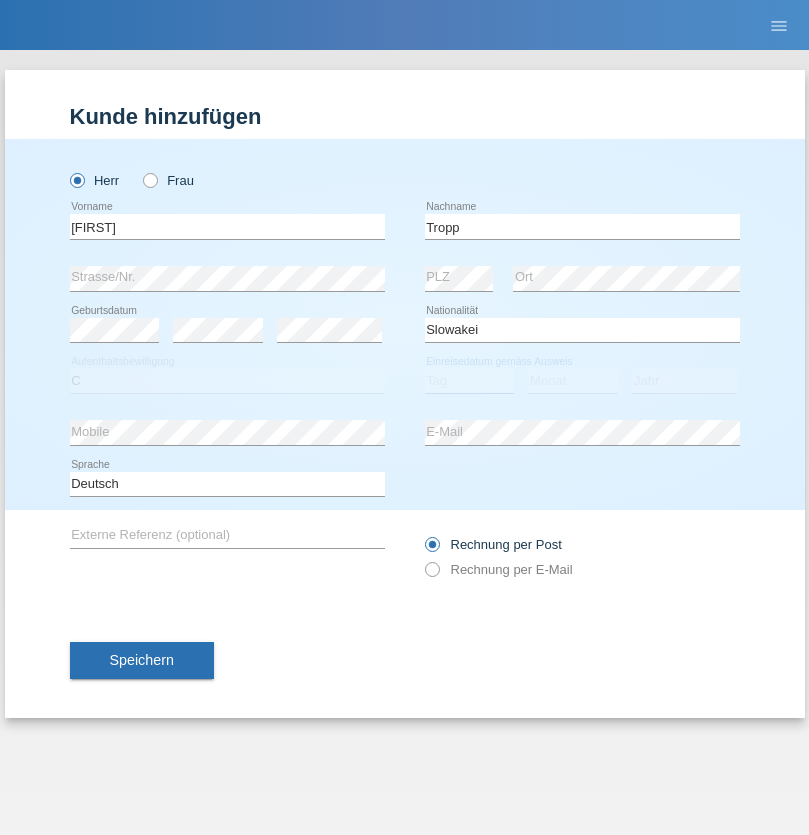 select on "06" 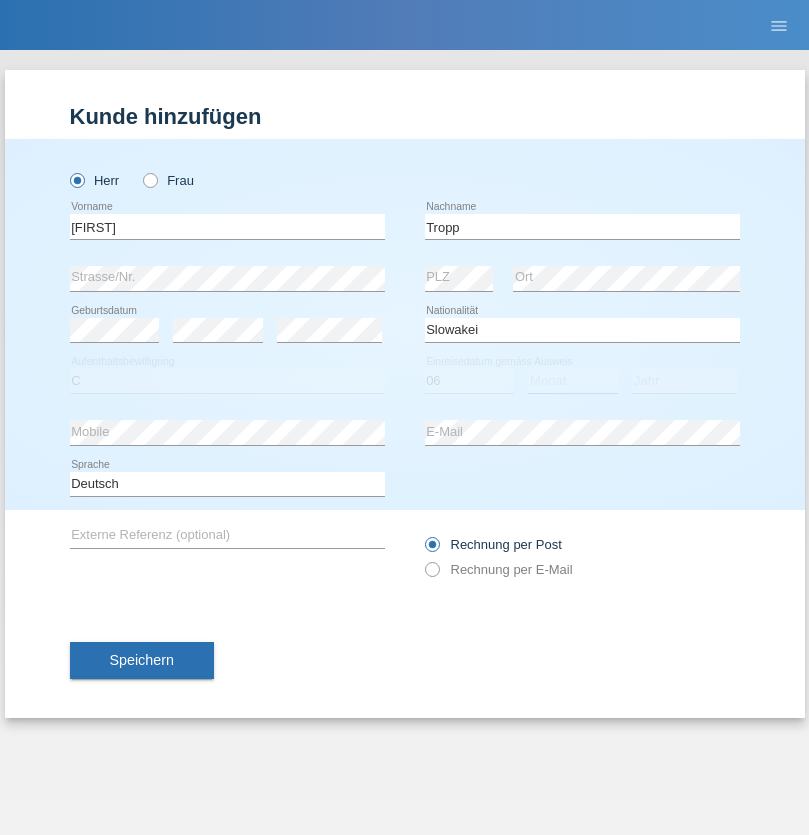 select on "08" 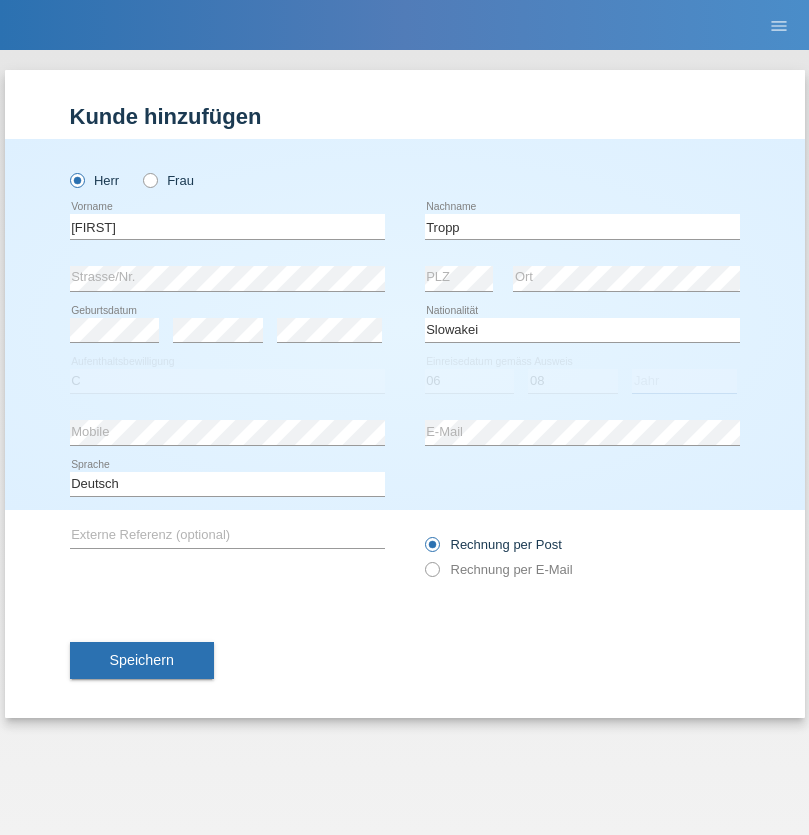 select on "2021" 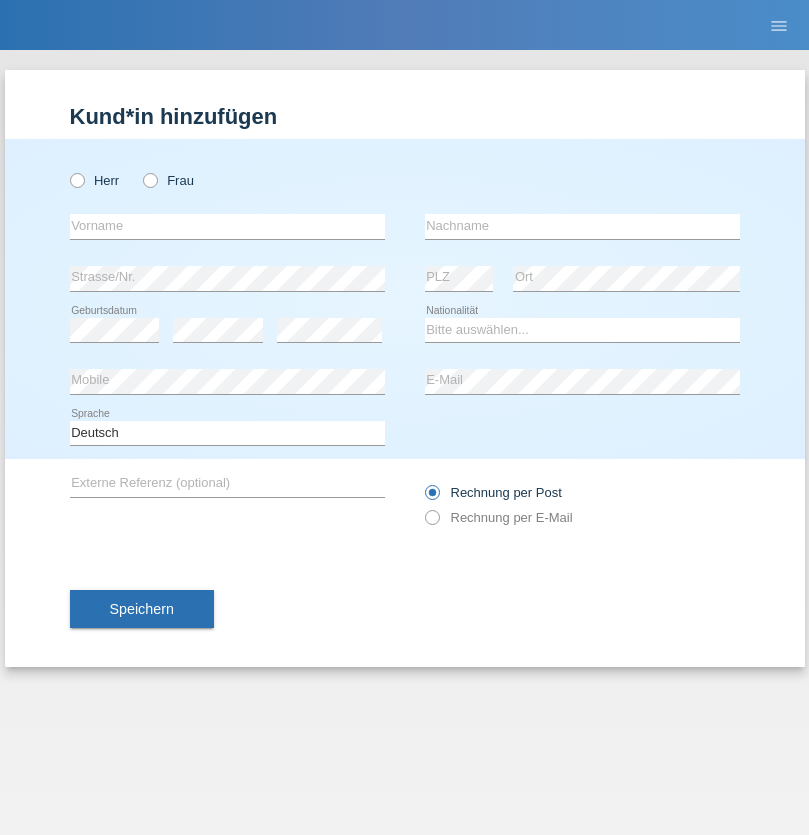 scroll, scrollTop: 0, scrollLeft: 0, axis: both 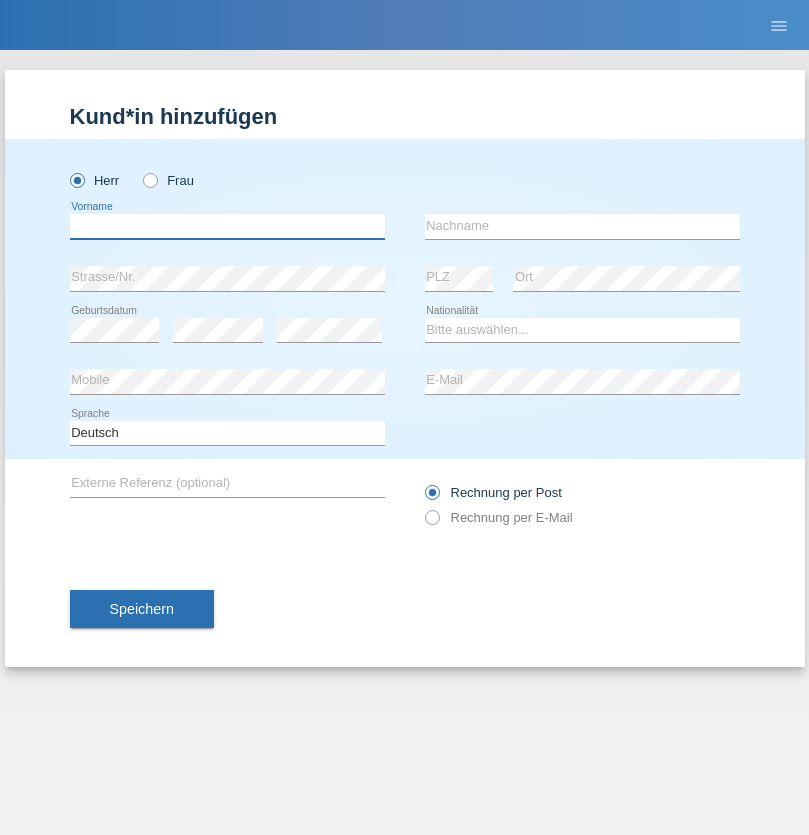 click at bounding box center [227, 226] 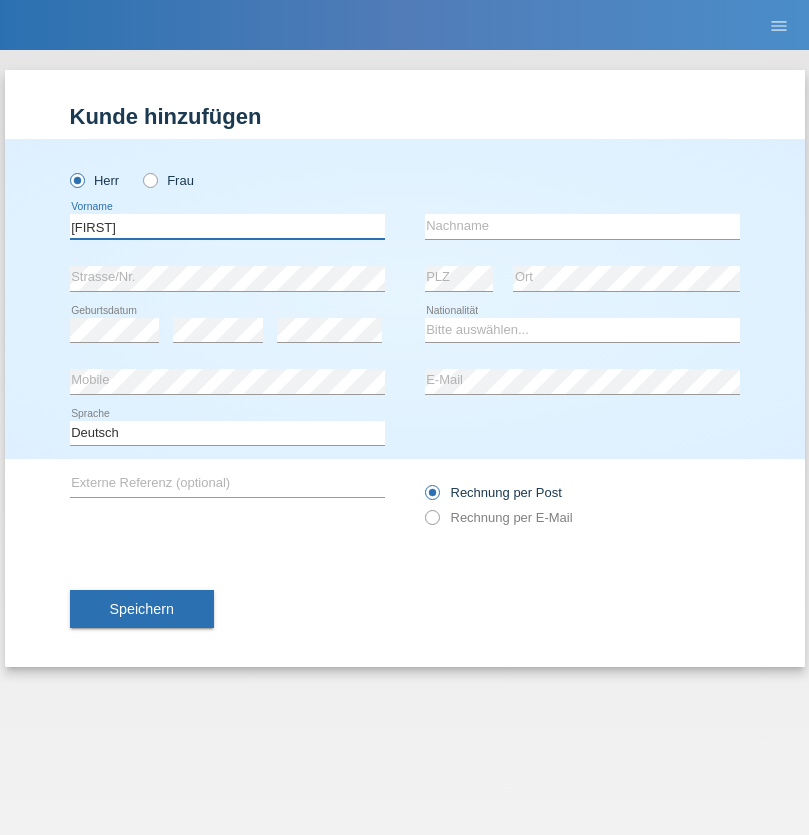 type on "Dirk" 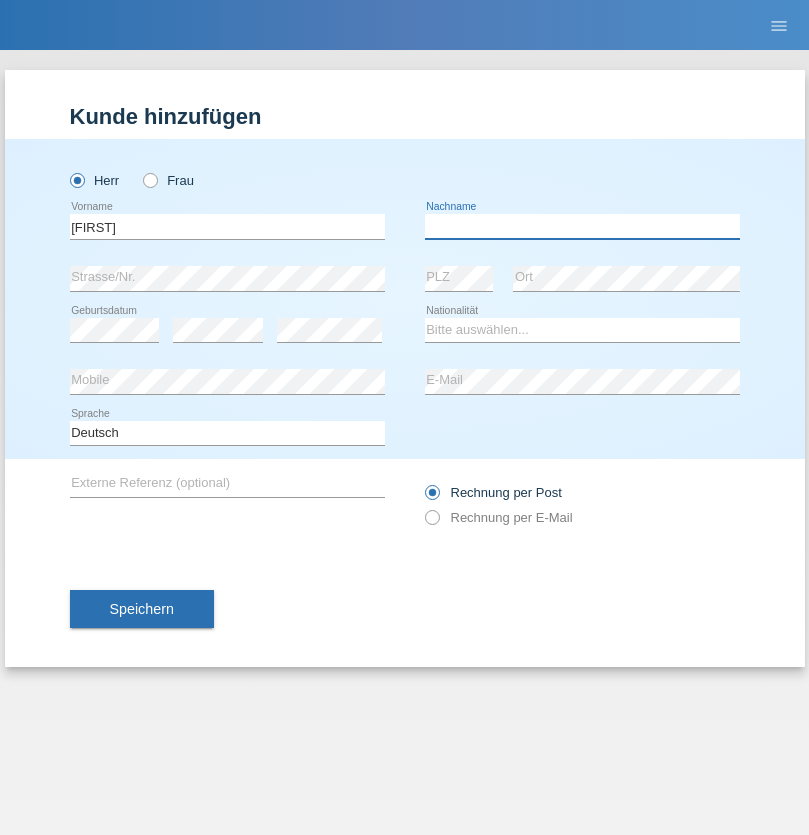 click at bounding box center [582, 226] 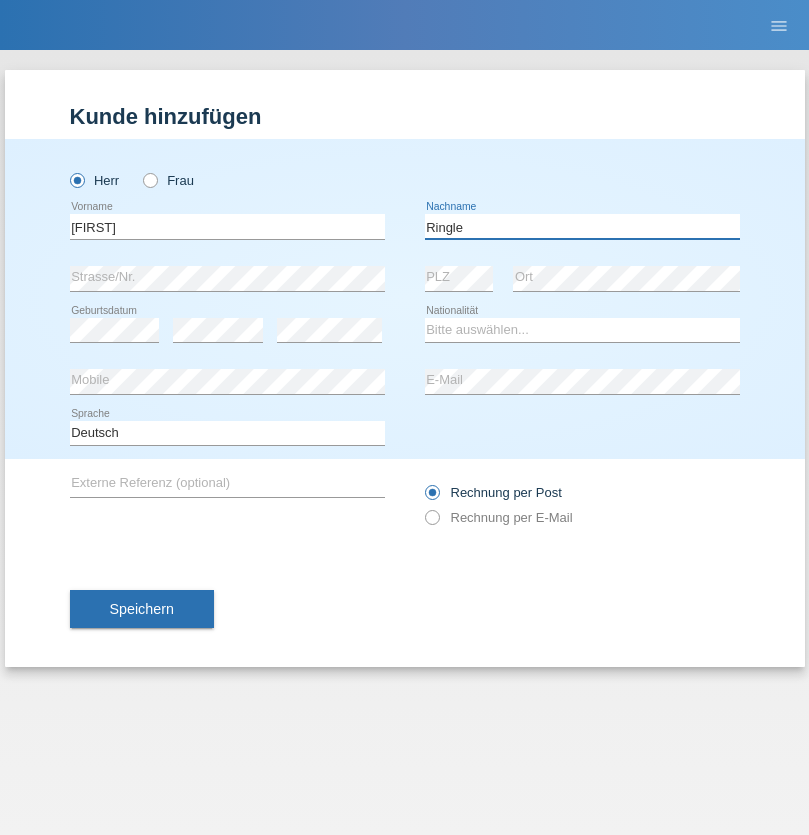 type on "Ringle" 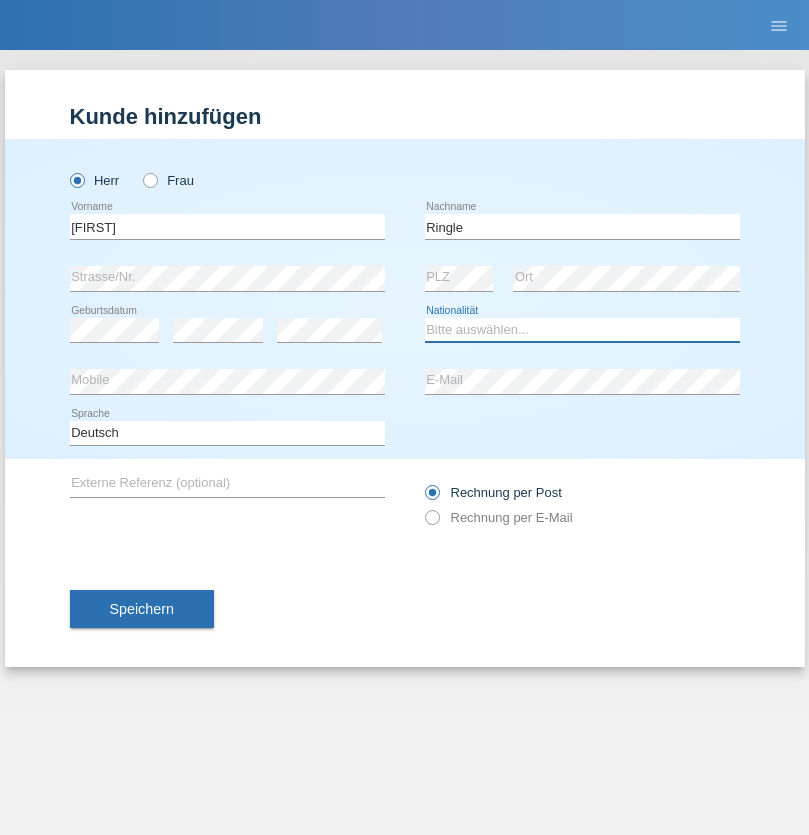select on "DE" 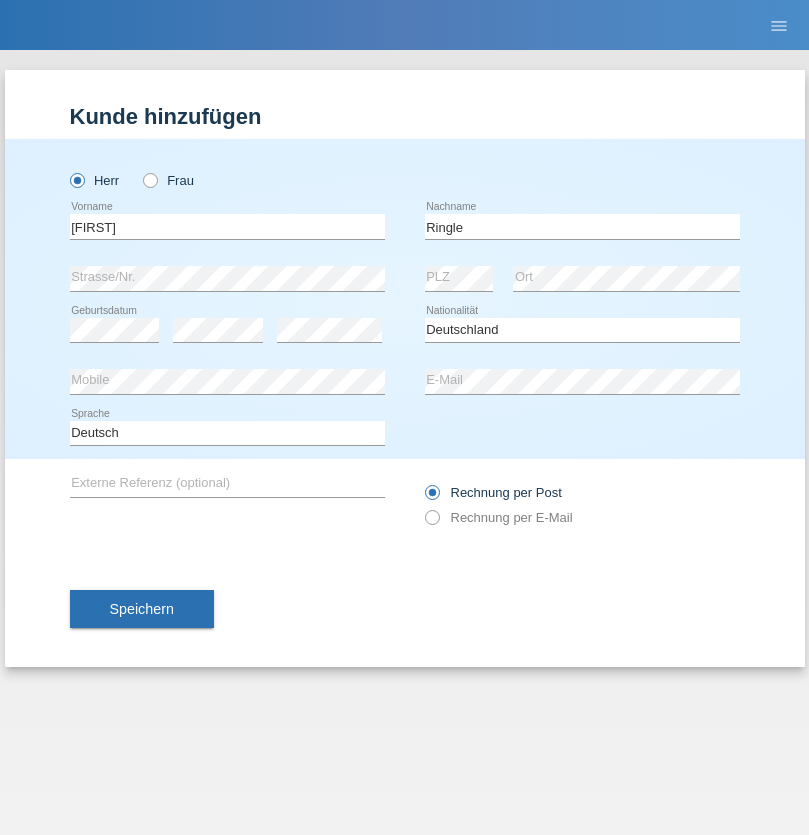 select on "C" 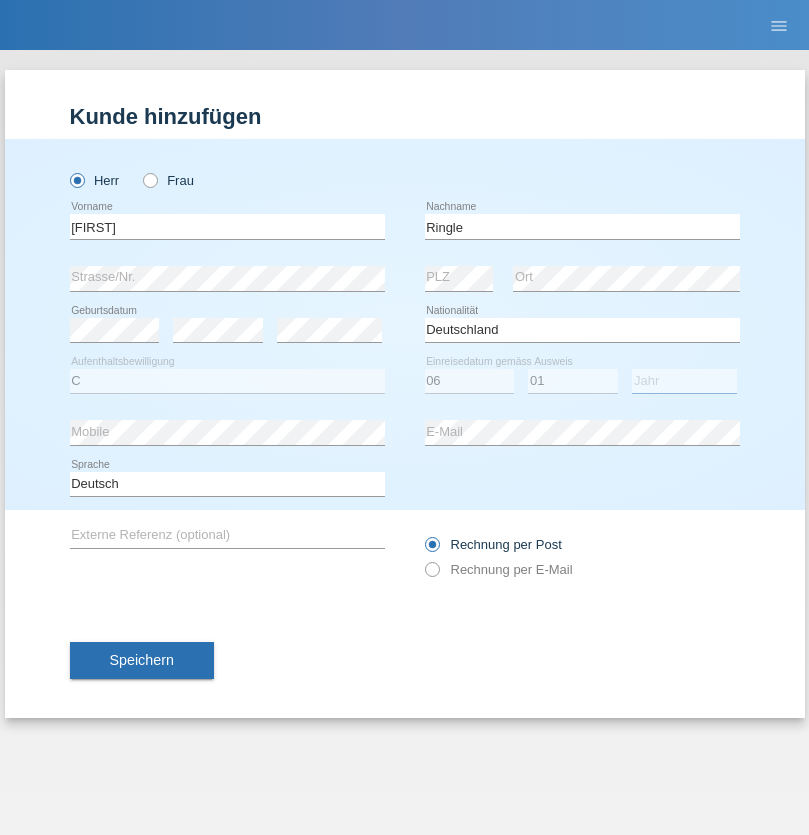 select on "2021" 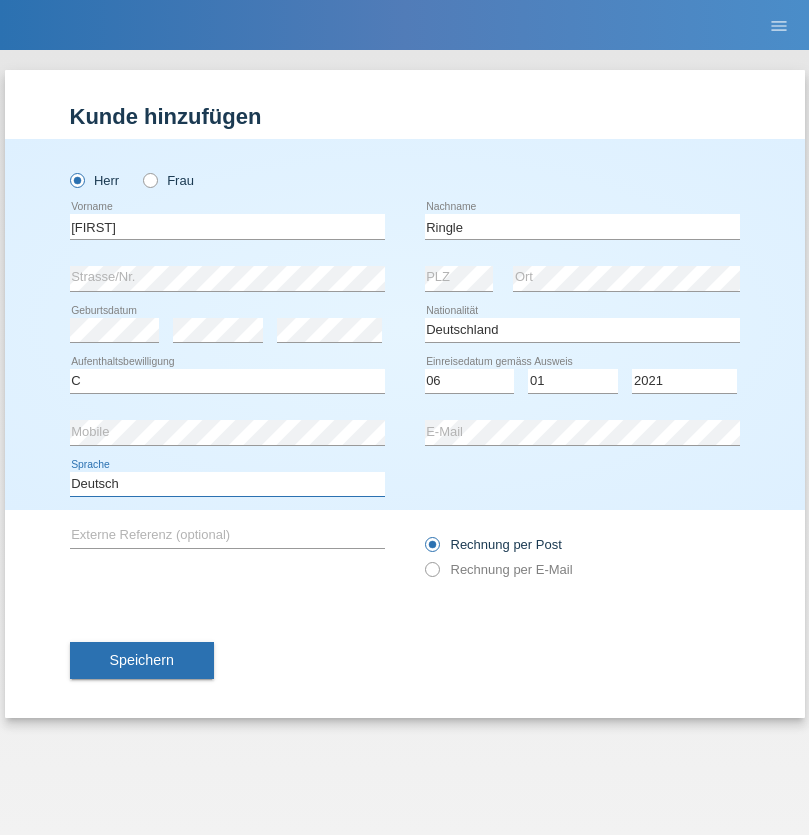 select on "en" 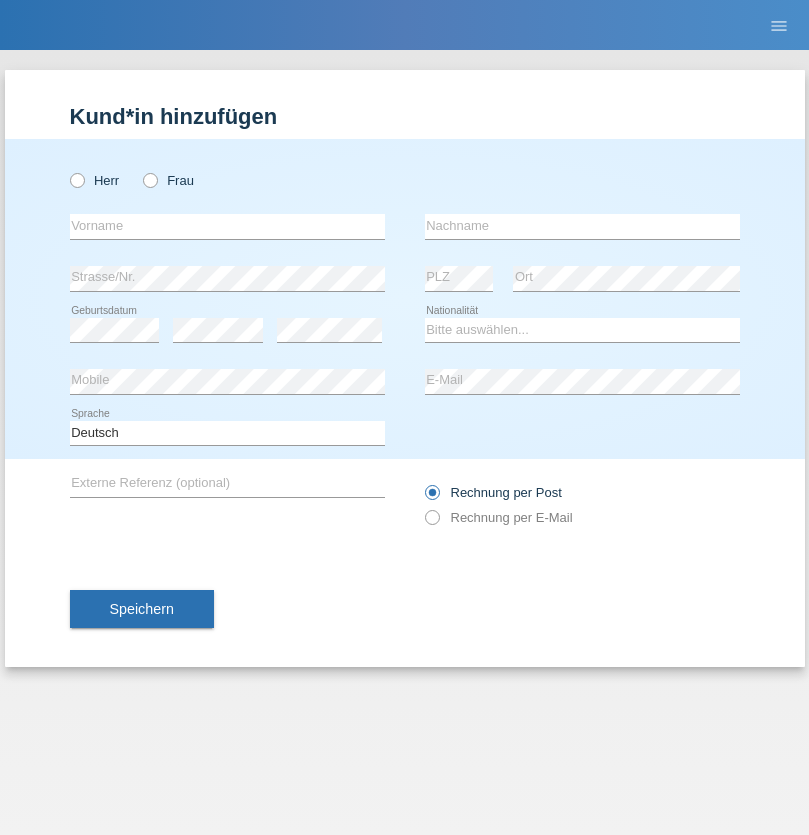 scroll, scrollTop: 0, scrollLeft: 0, axis: both 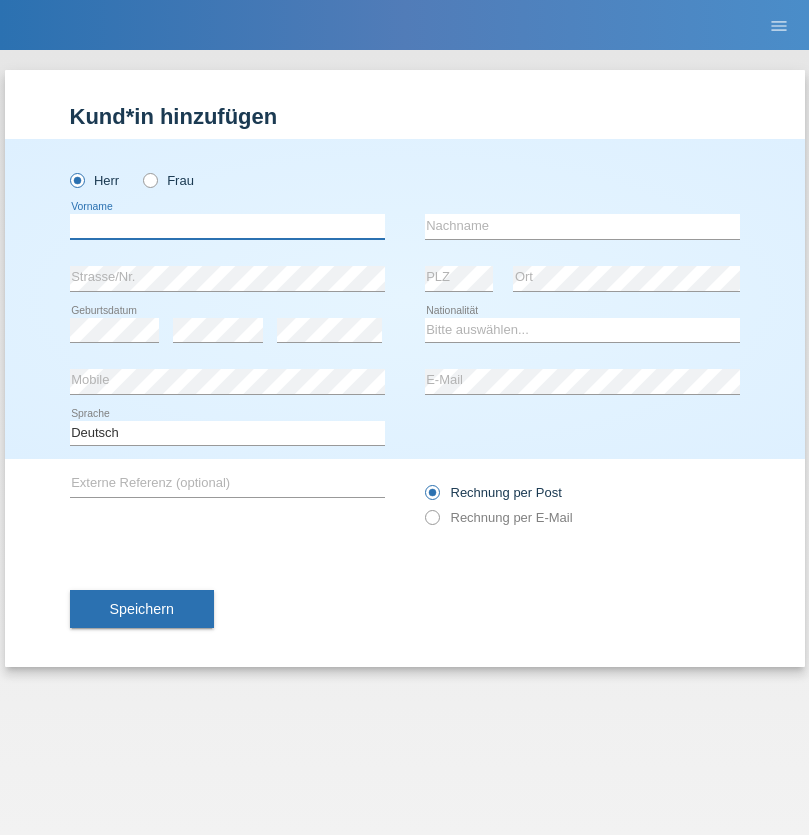 click at bounding box center (227, 226) 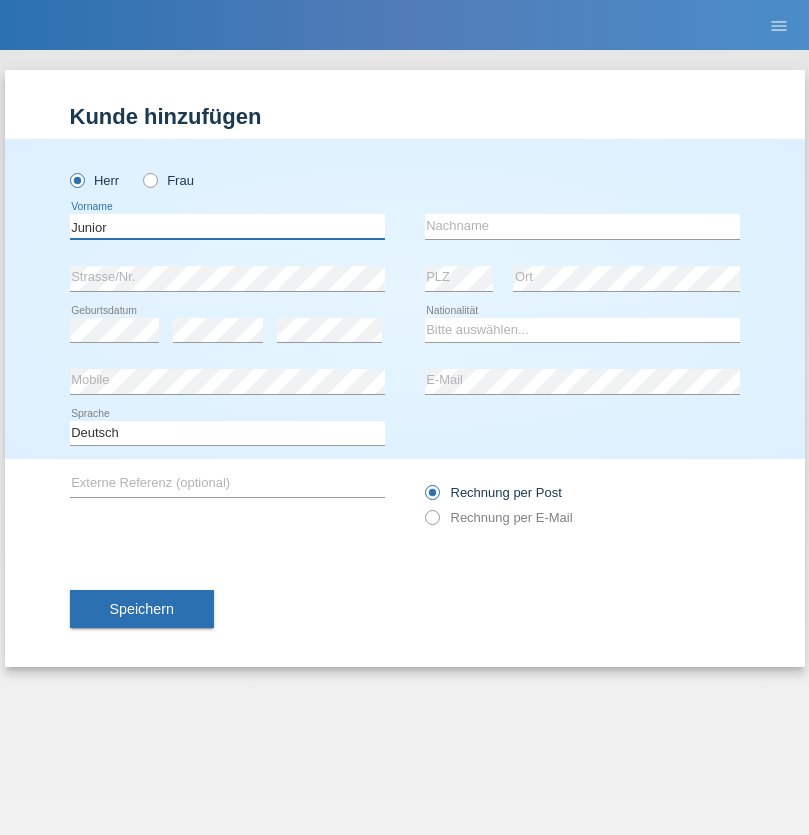 type on "Junior" 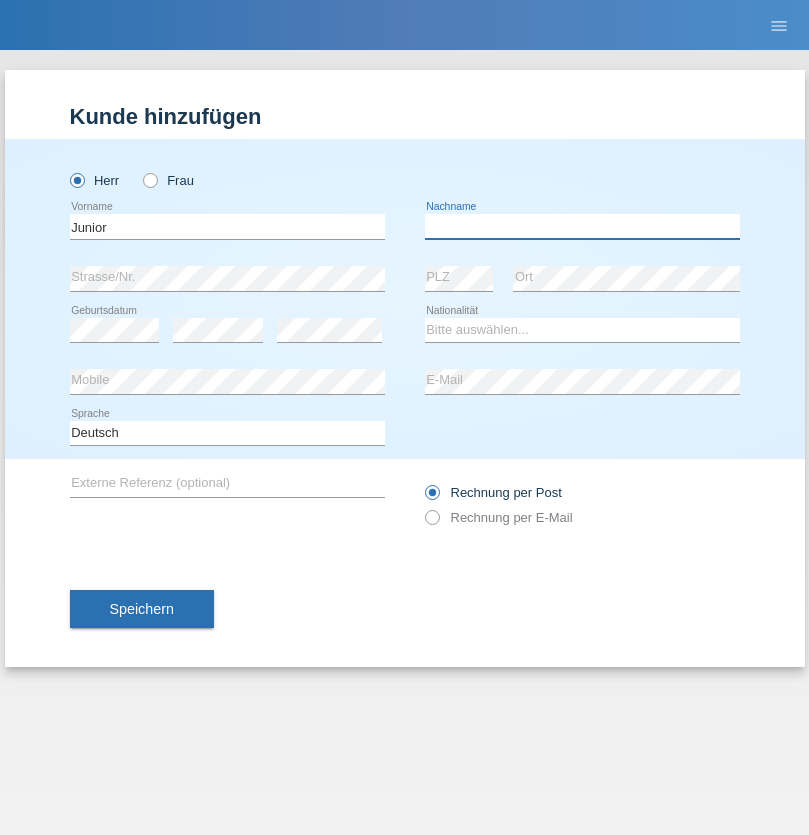 click at bounding box center [582, 226] 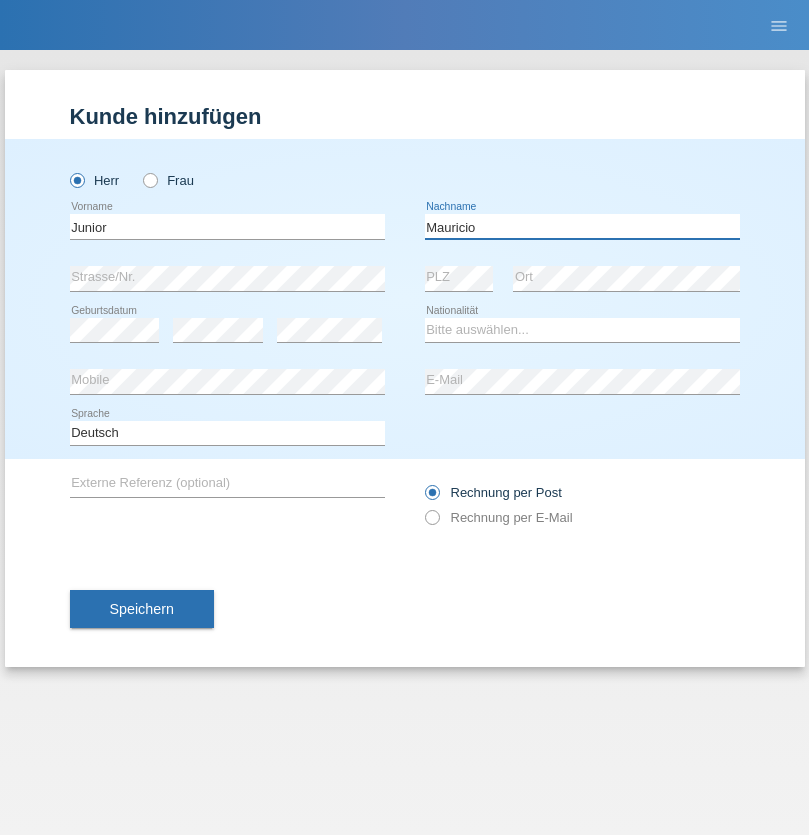 type on "Mauricio" 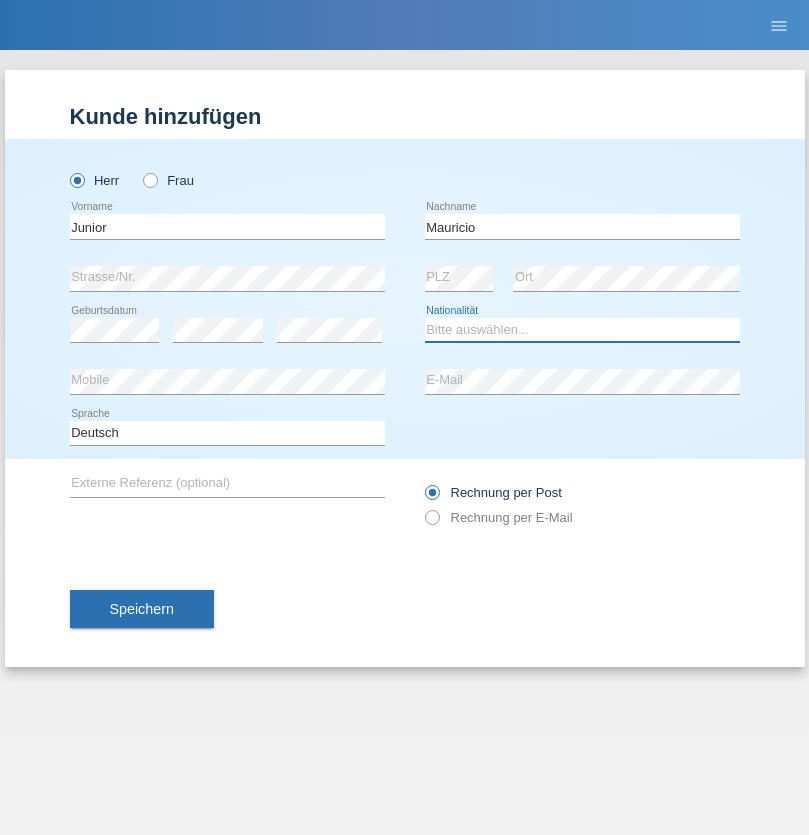 select on "CH" 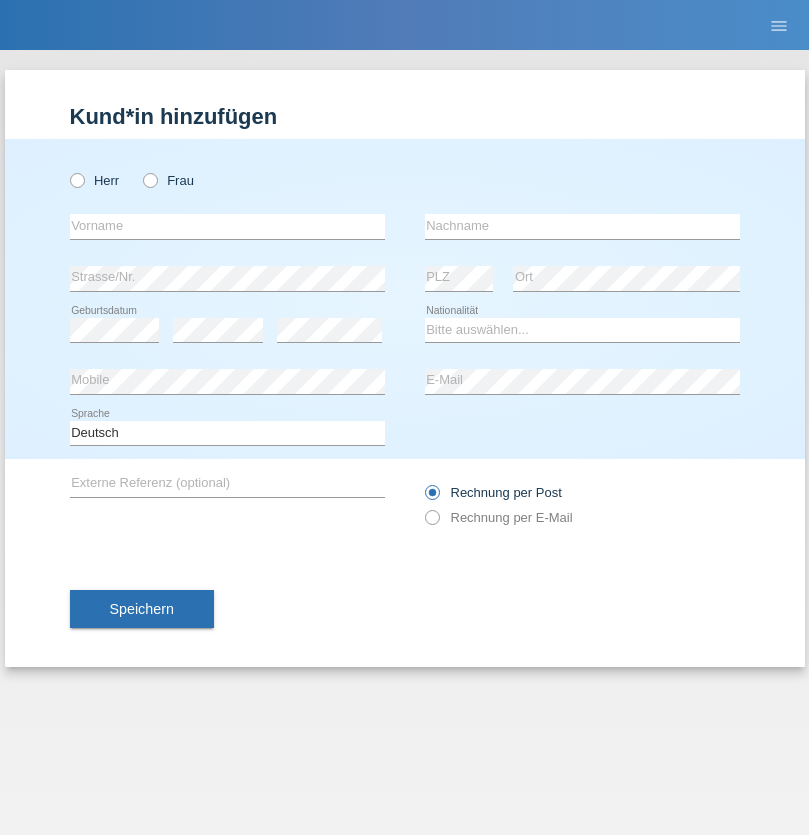 scroll, scrollTop: 0, scrollLeft: 0, axis: both 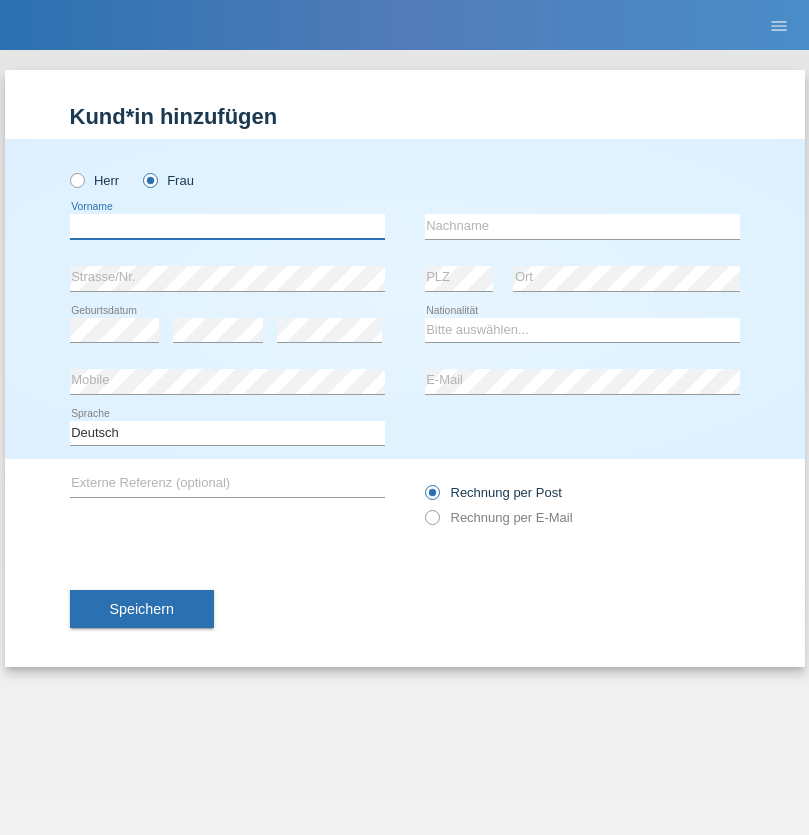 click at bounding box center (227, 226) 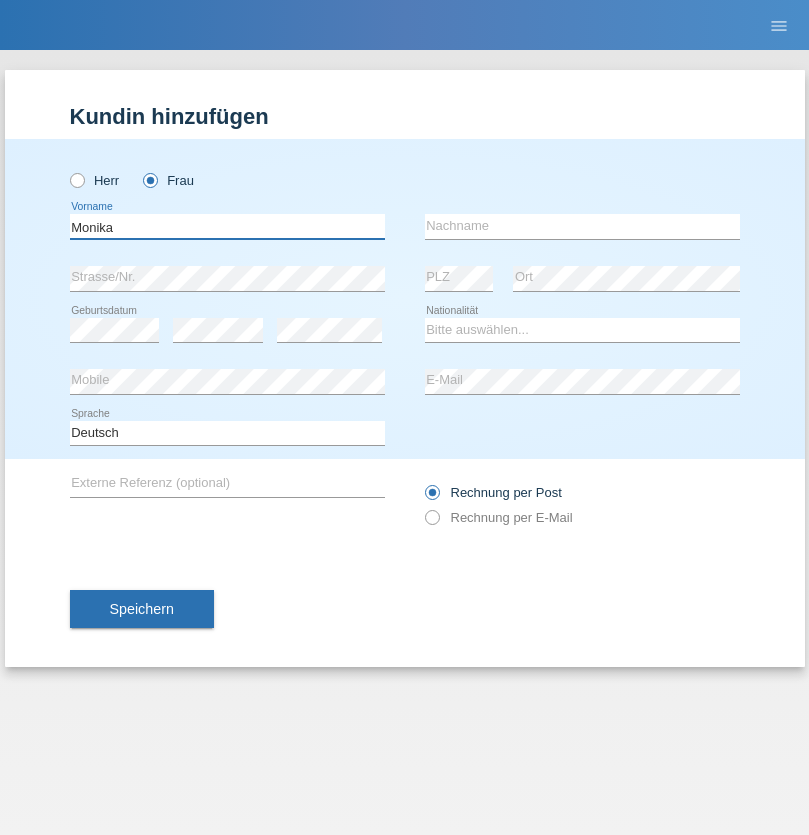 type on "Monika" 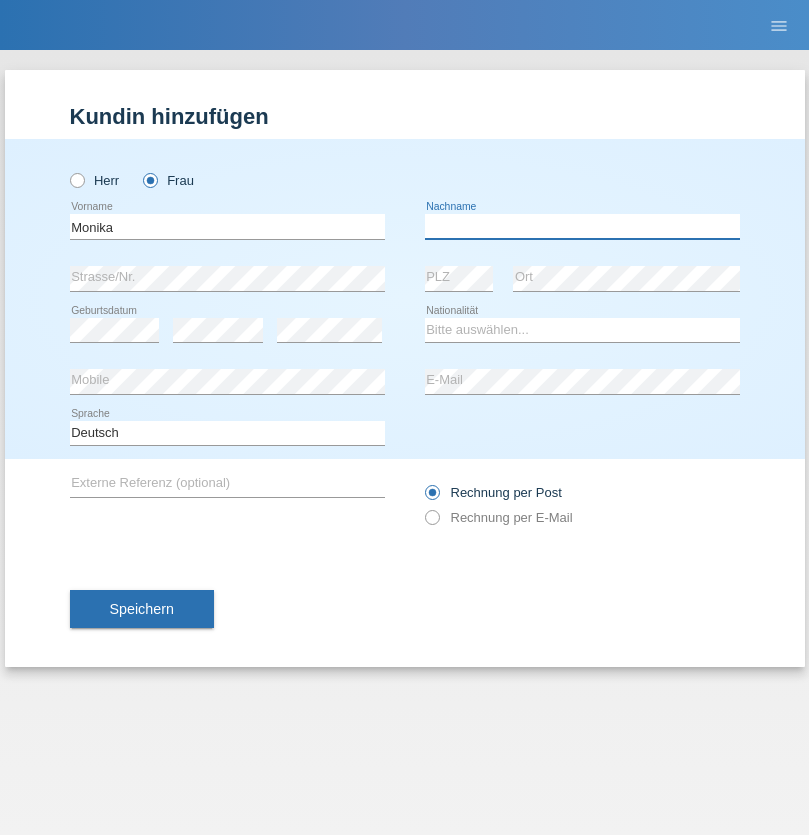 click at bounding box center [582, 226] 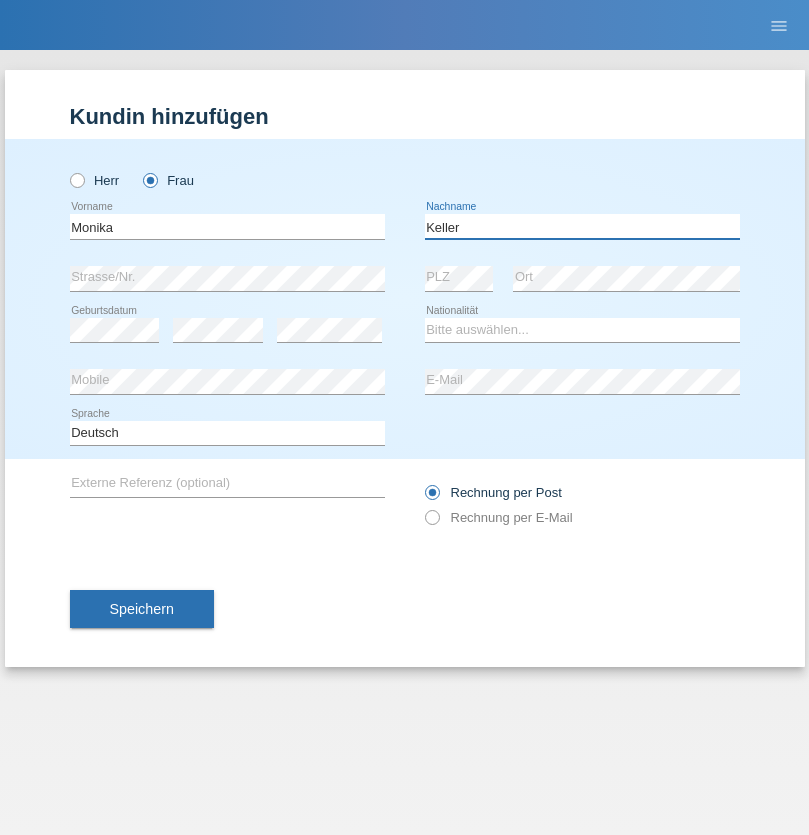 type on "Keller" 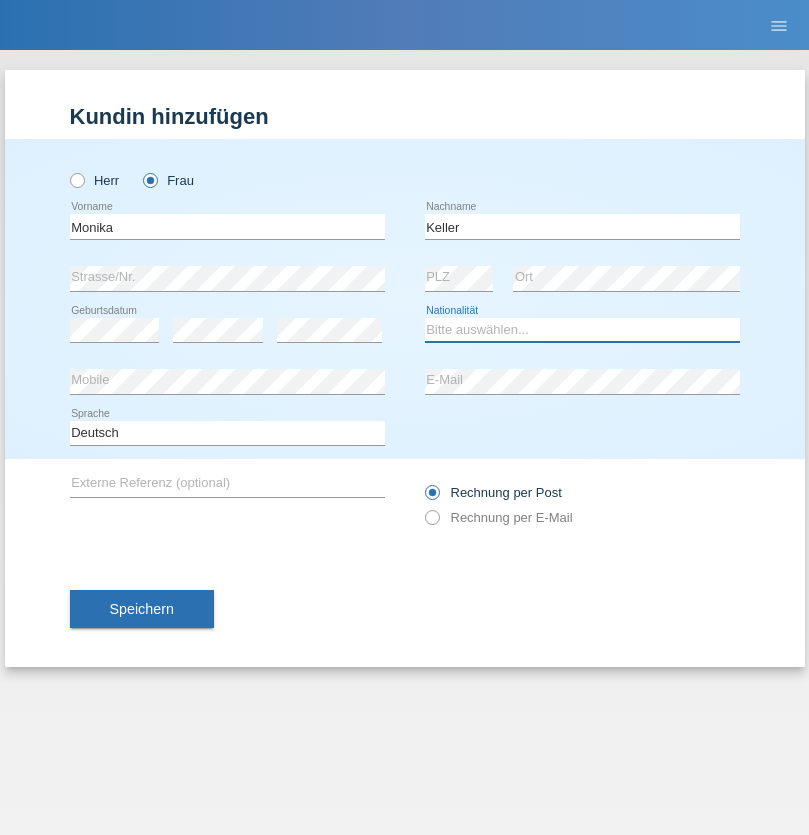 select on "CH" 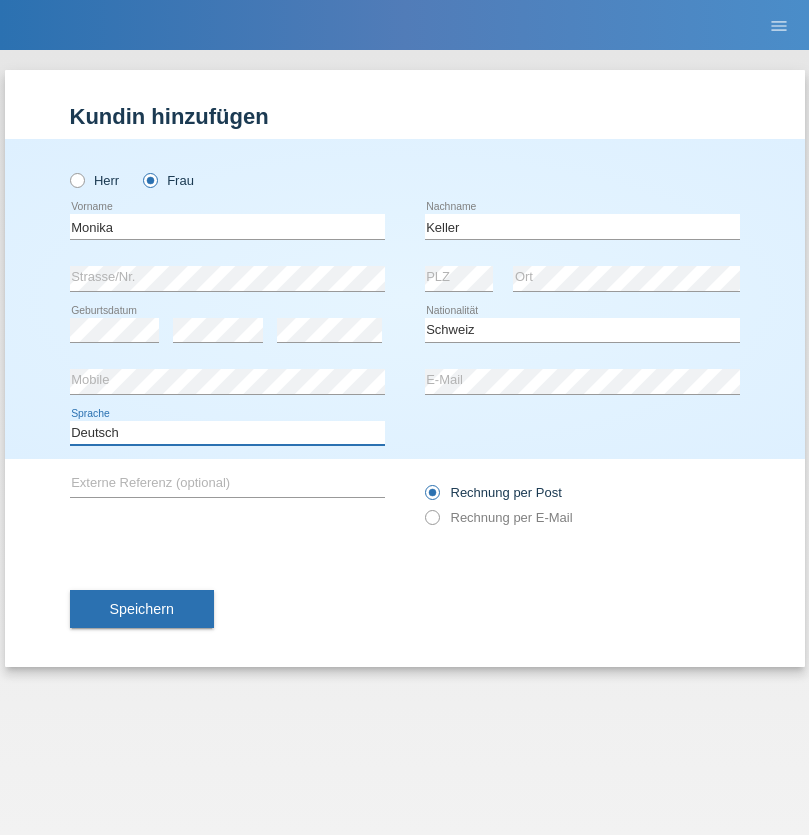 select on "en" 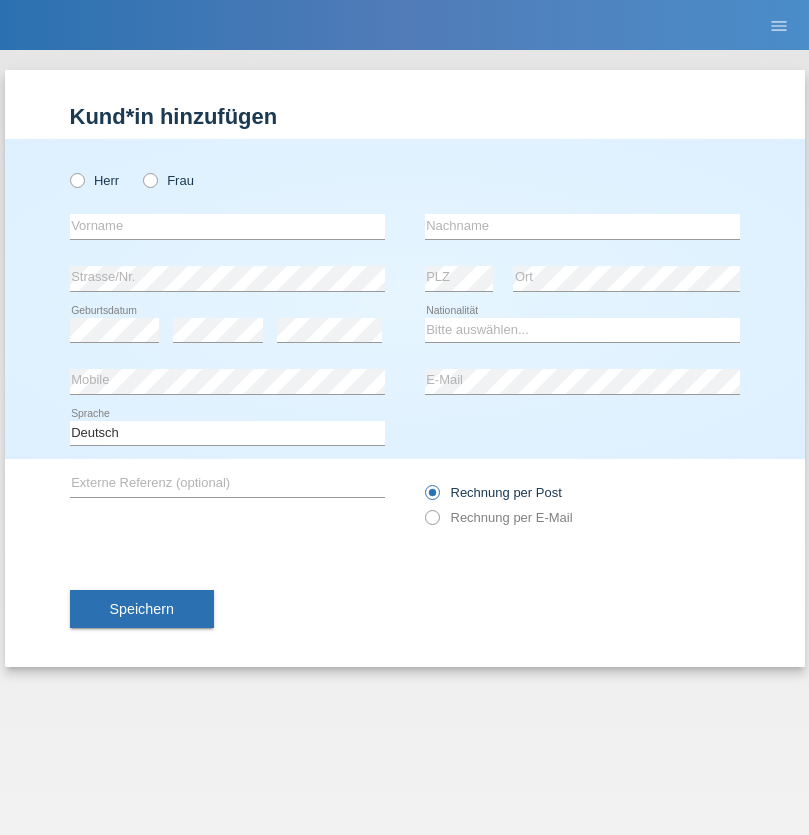 scroll, scrollTop: 0, scrollLeft: 0, axis: both 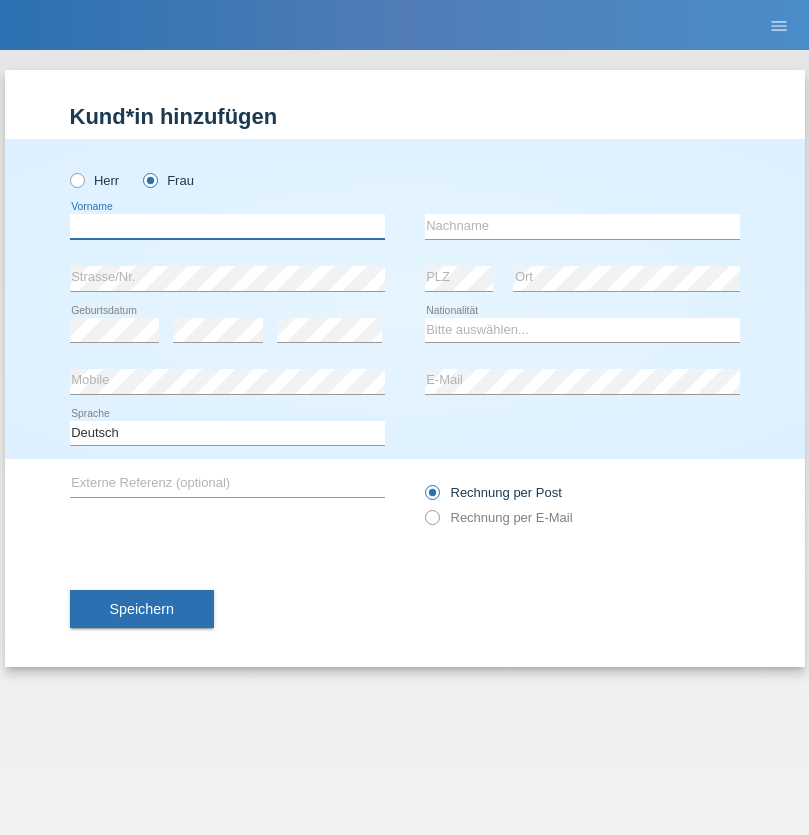 click at bounding box center [227, 226] 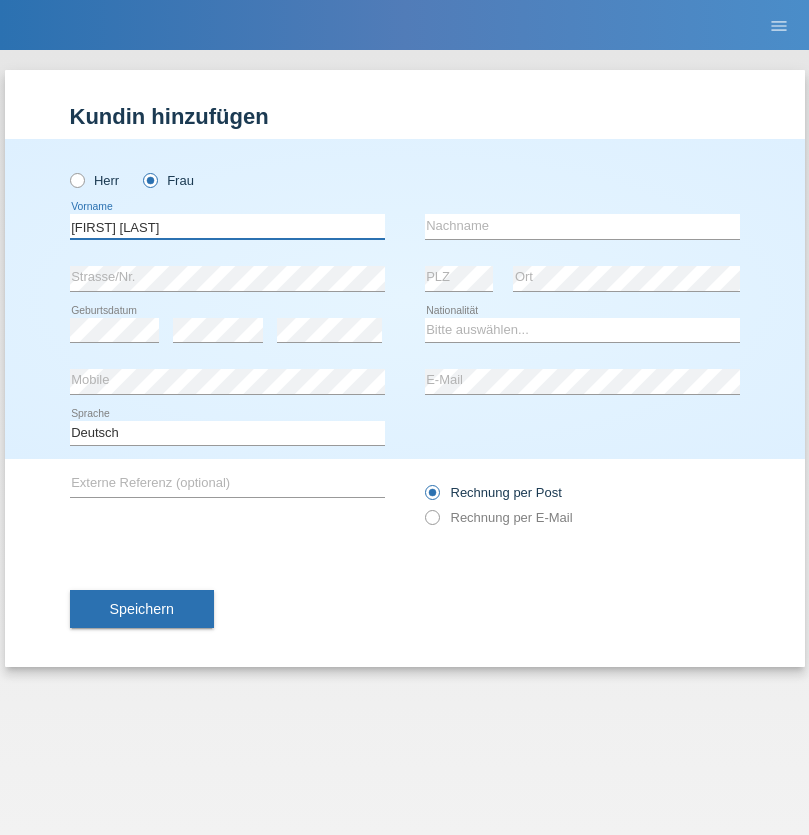 type on "Maria Fernanda" 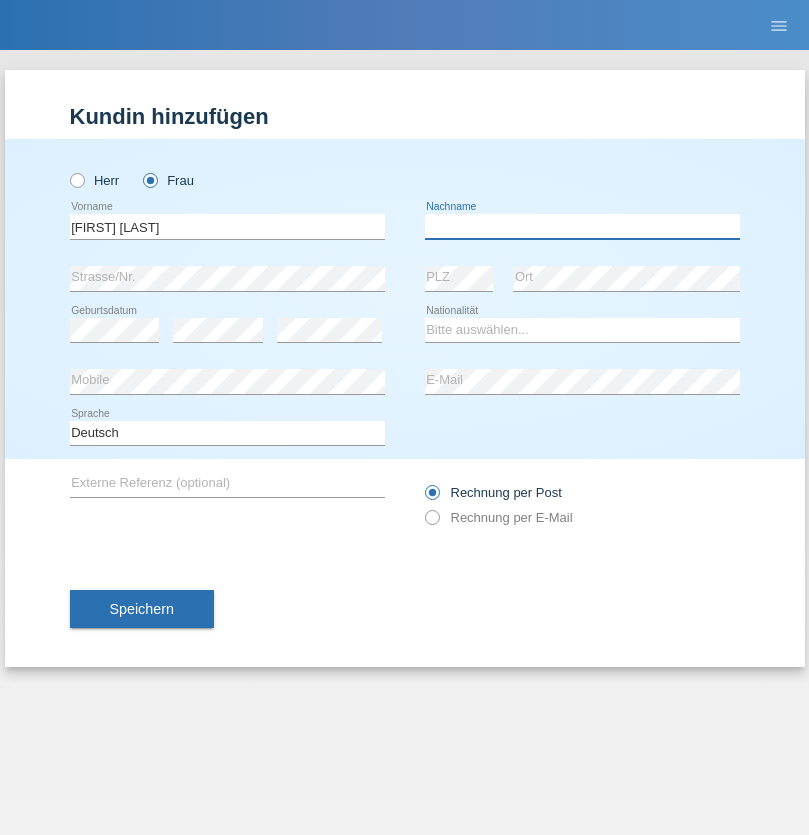 click at bounding box center [582, 226] 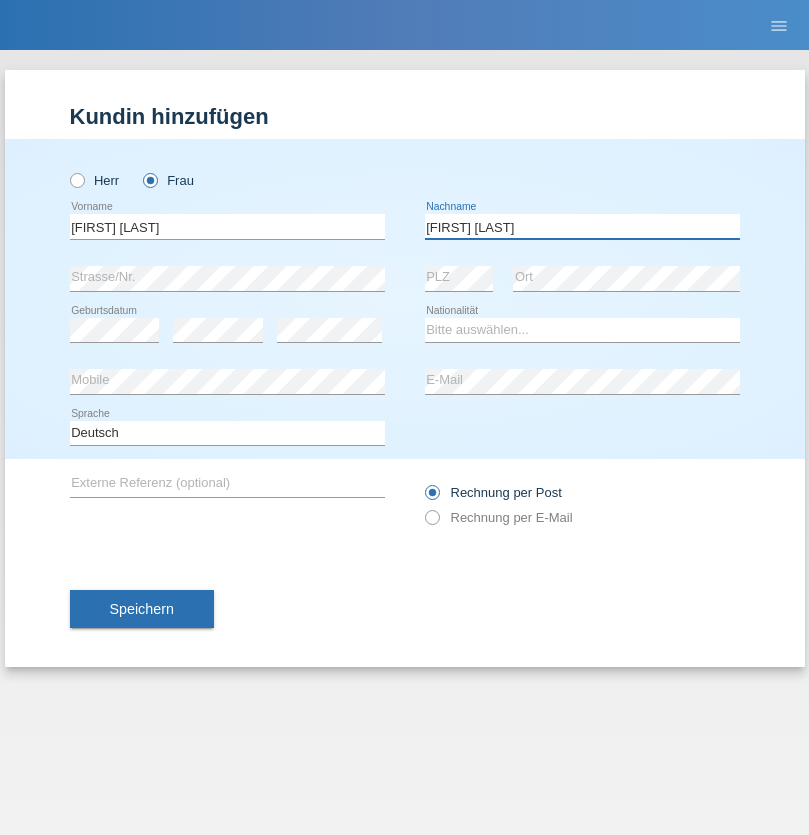 type on "Knusel Campillo" 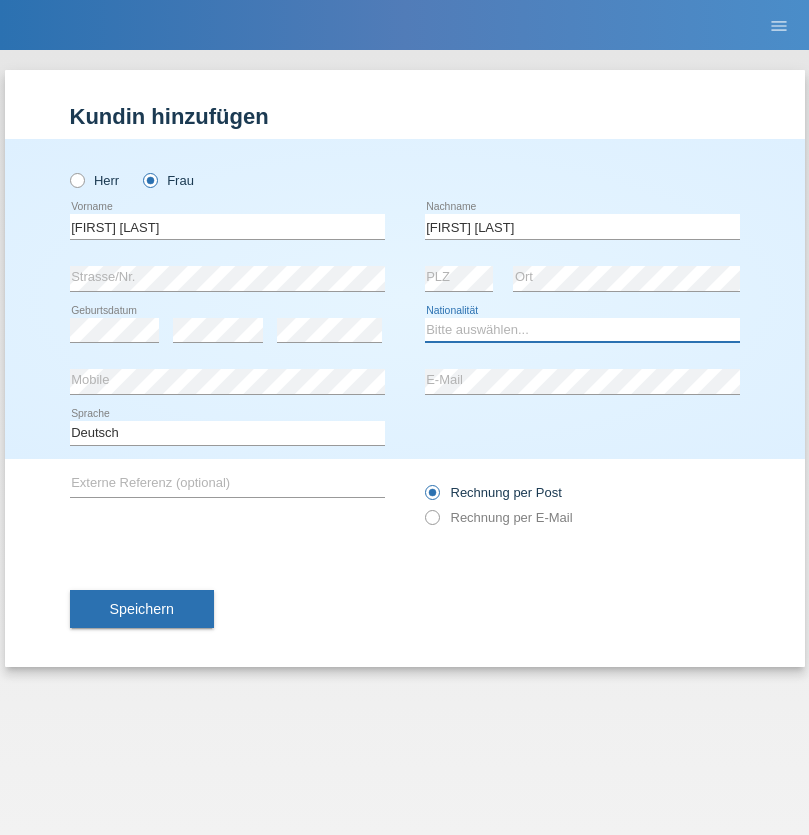 select on "CH" 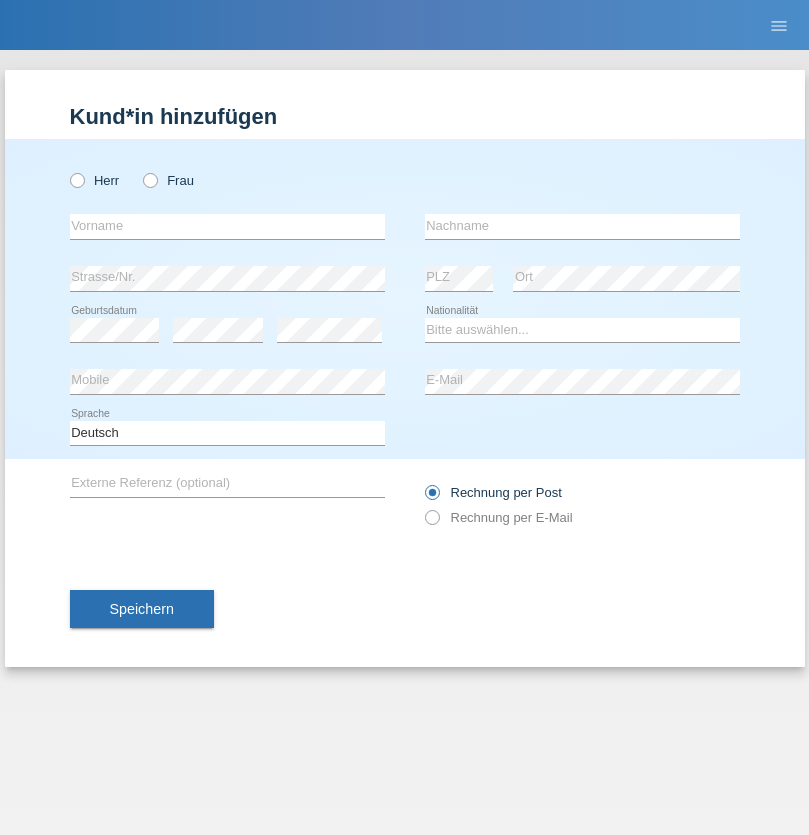 scroll, scrollTop: 0, scrollLeft: 0, axis: both 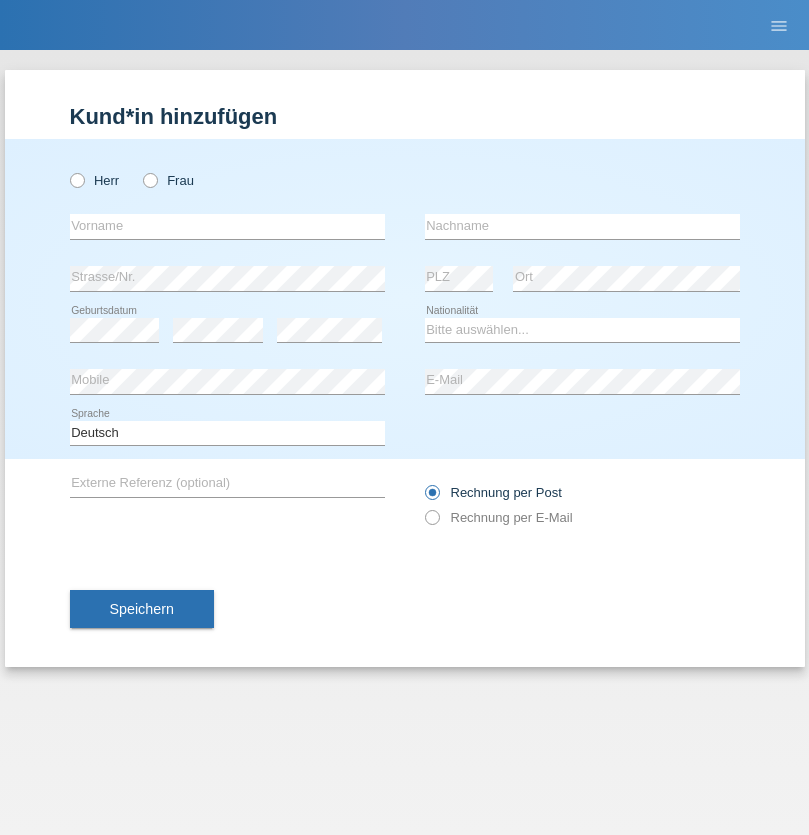 radio on "true" 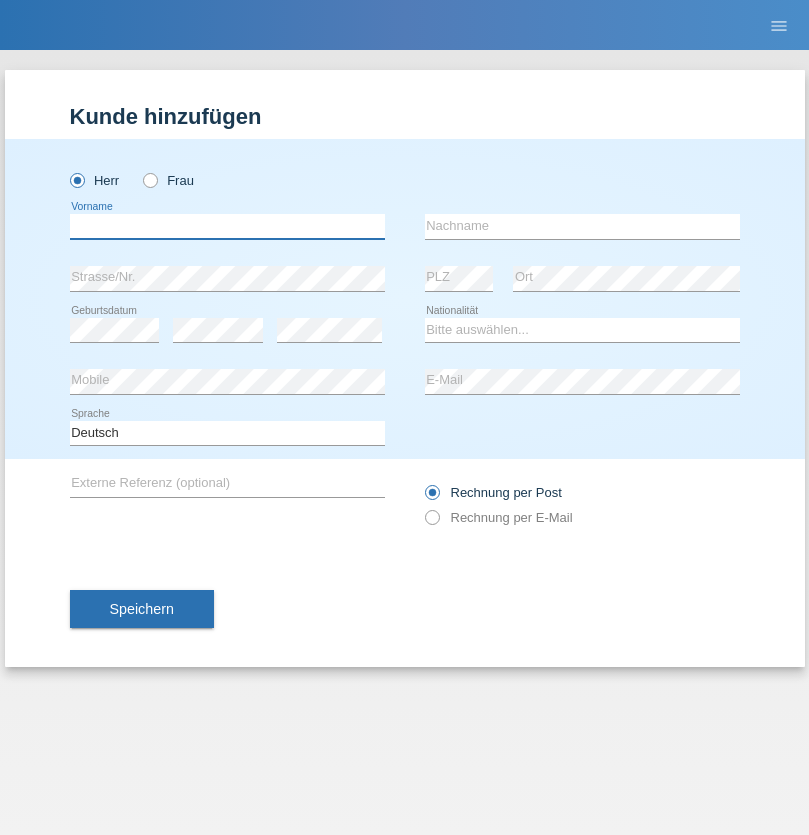click at bounding box center [227, 226] 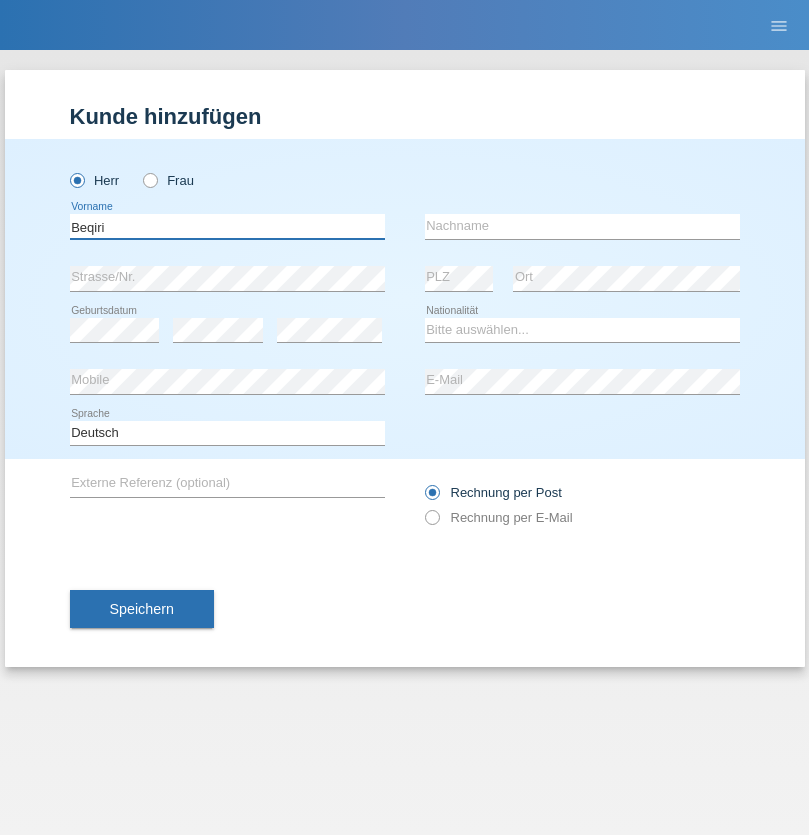 type on "Beqiri" 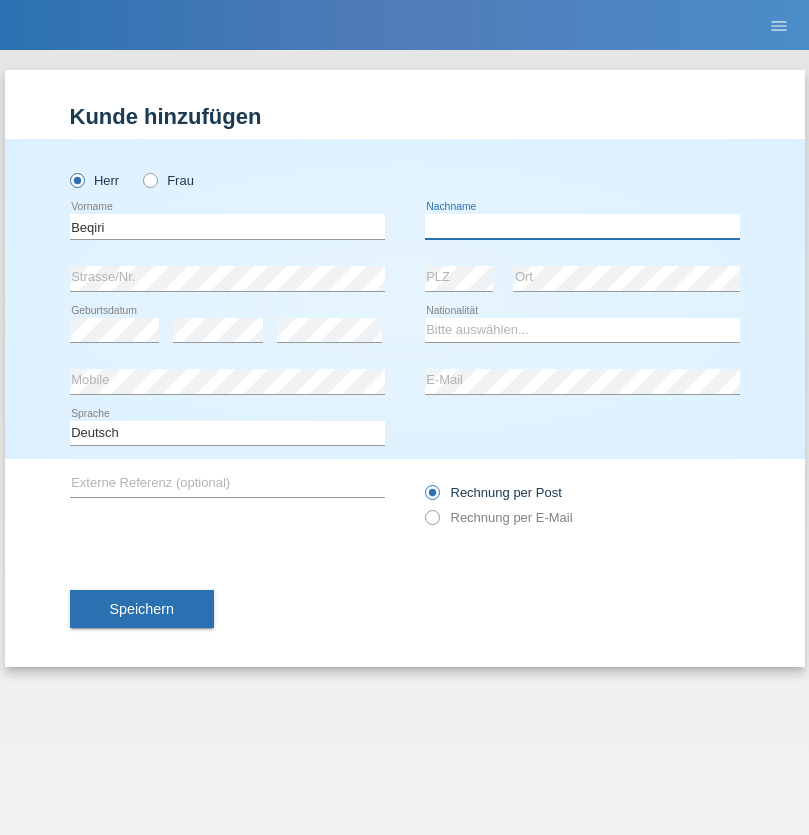 click at bounding box center [582, 226] 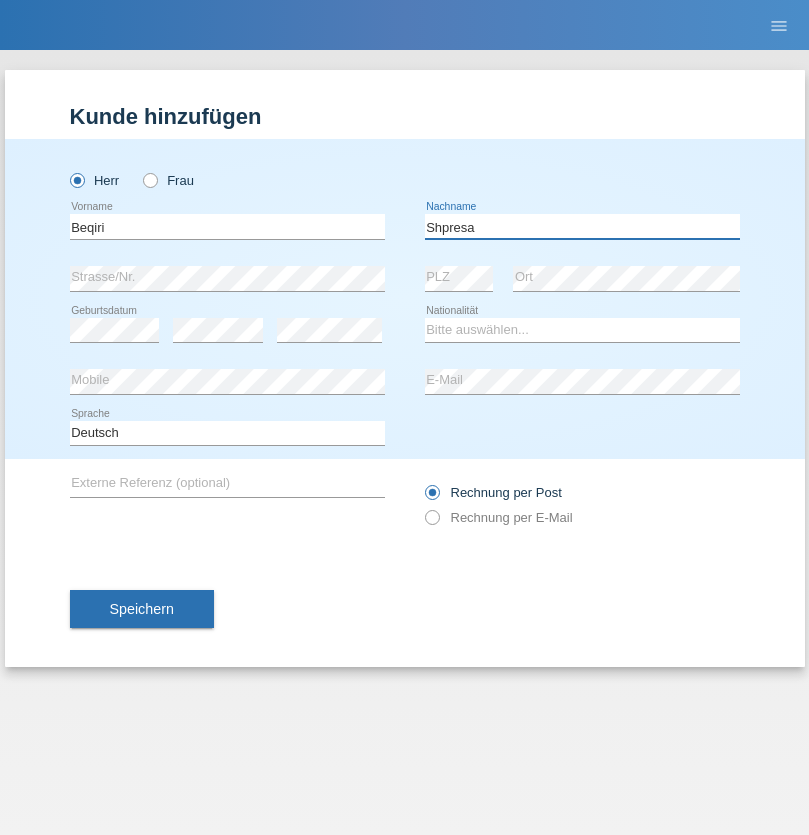 type on "Shpresa" 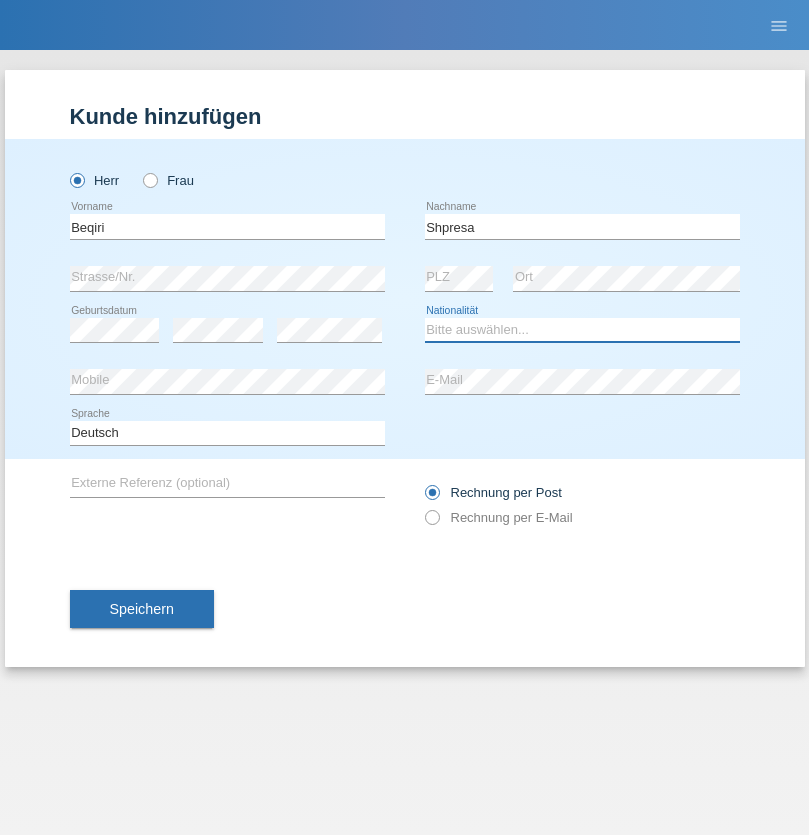 select on "XK" 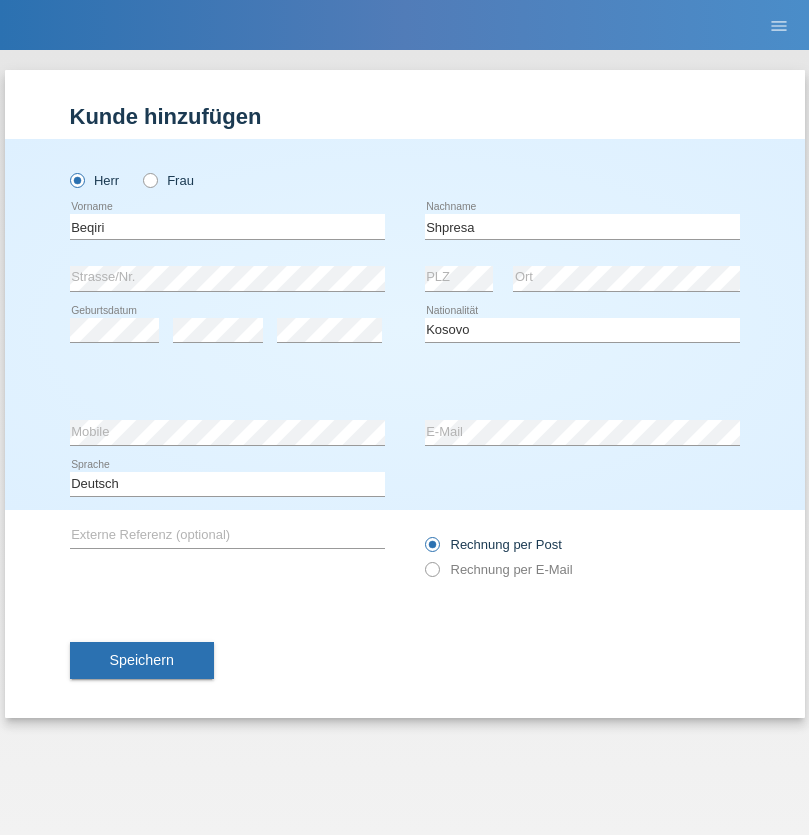 select on "C" 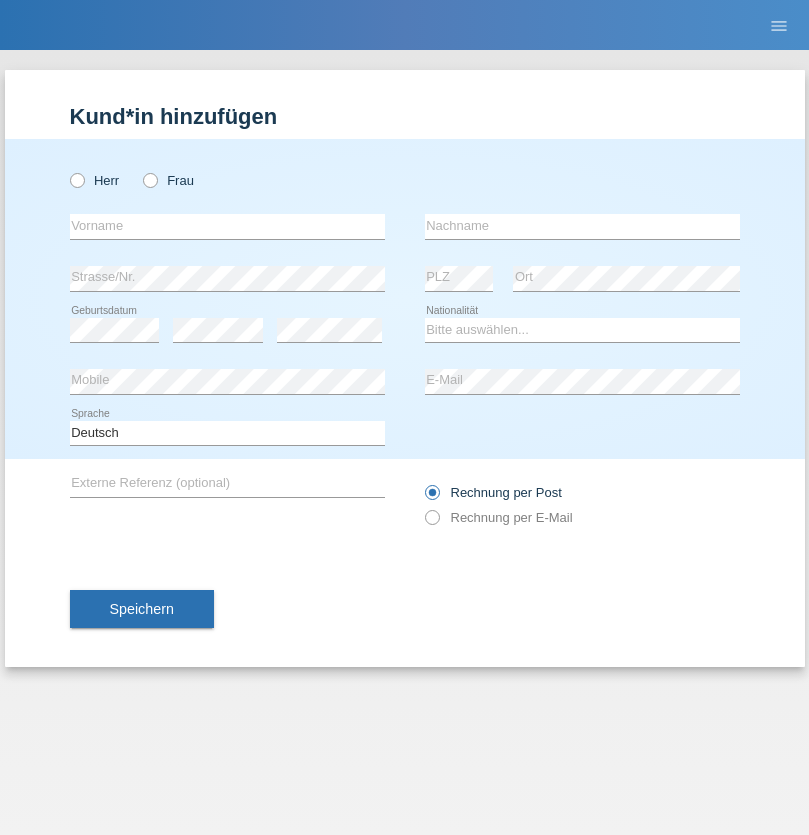 scroll, scrollTop: 0, scrollLeft: 0, axis: both 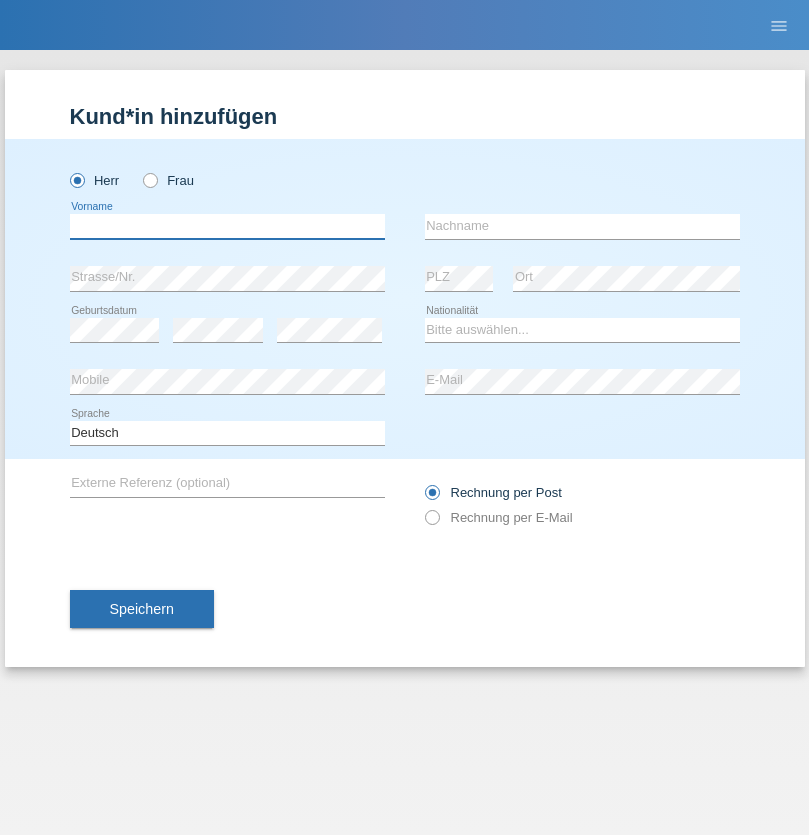 click at bounding box center (227, 226) 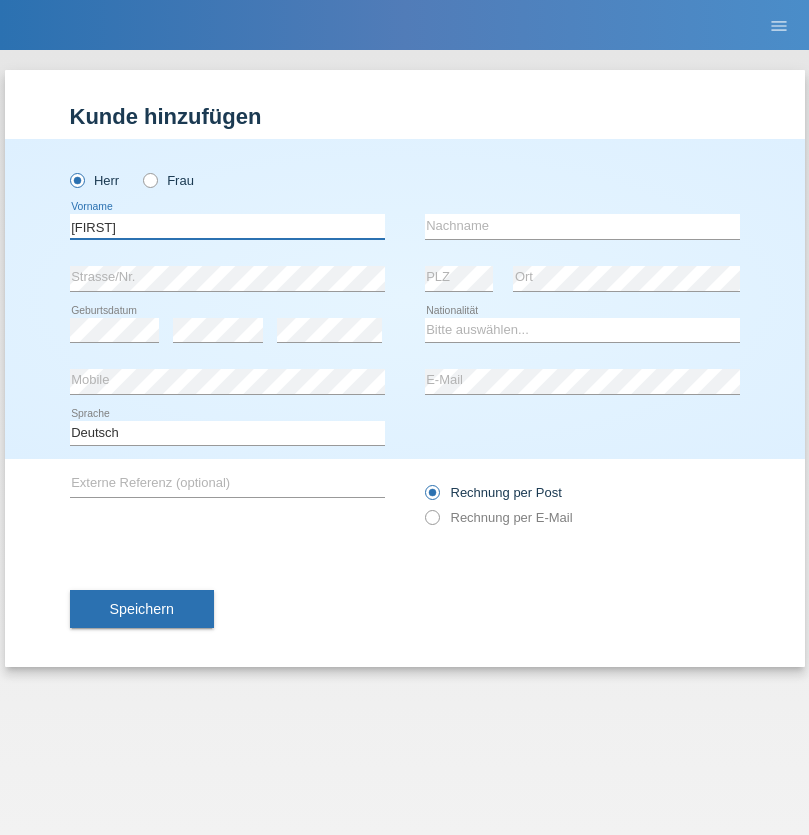 type on "[FIRST]" 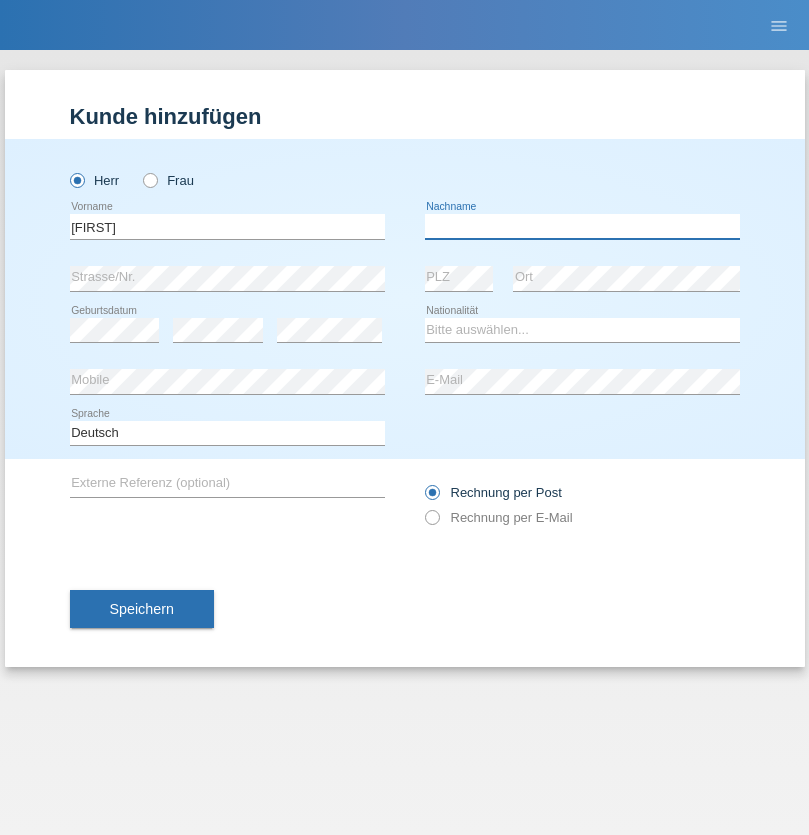 click at bounding box center (582, 226) 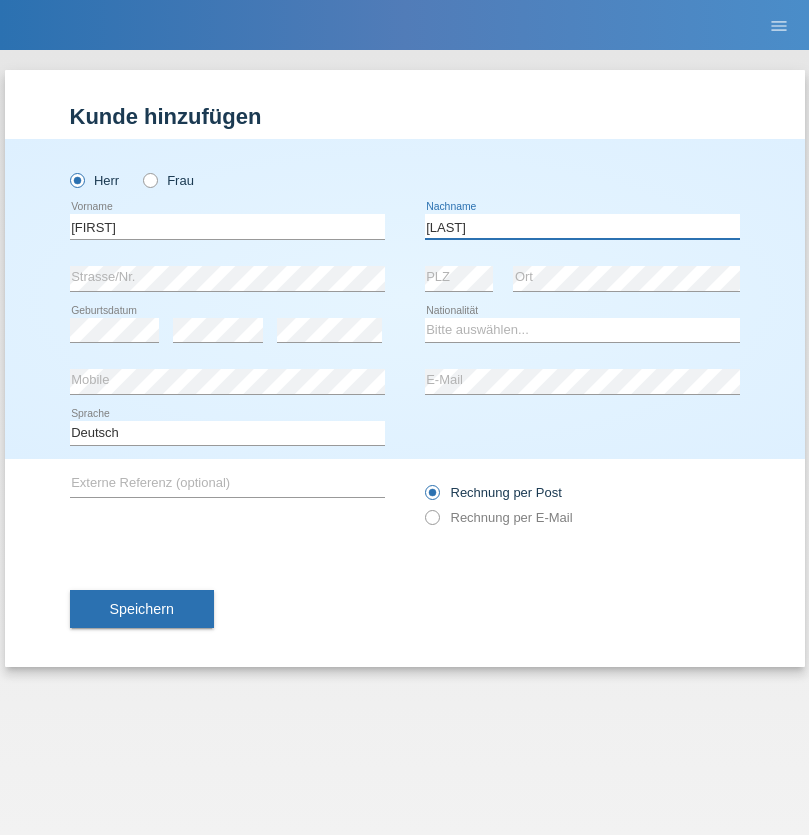 type on "[LAST]" 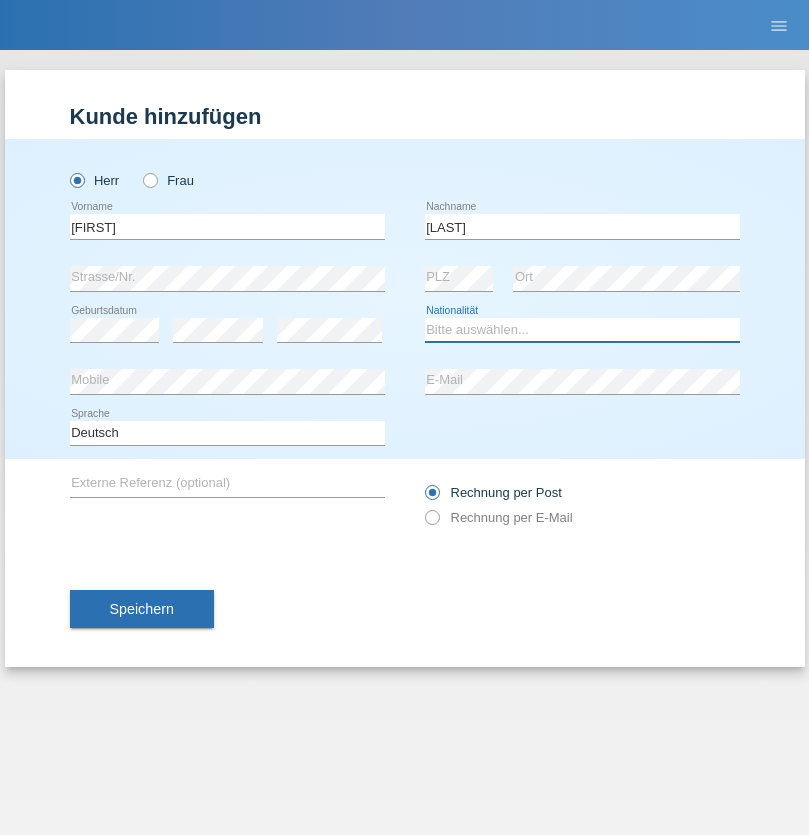 select on "CH" 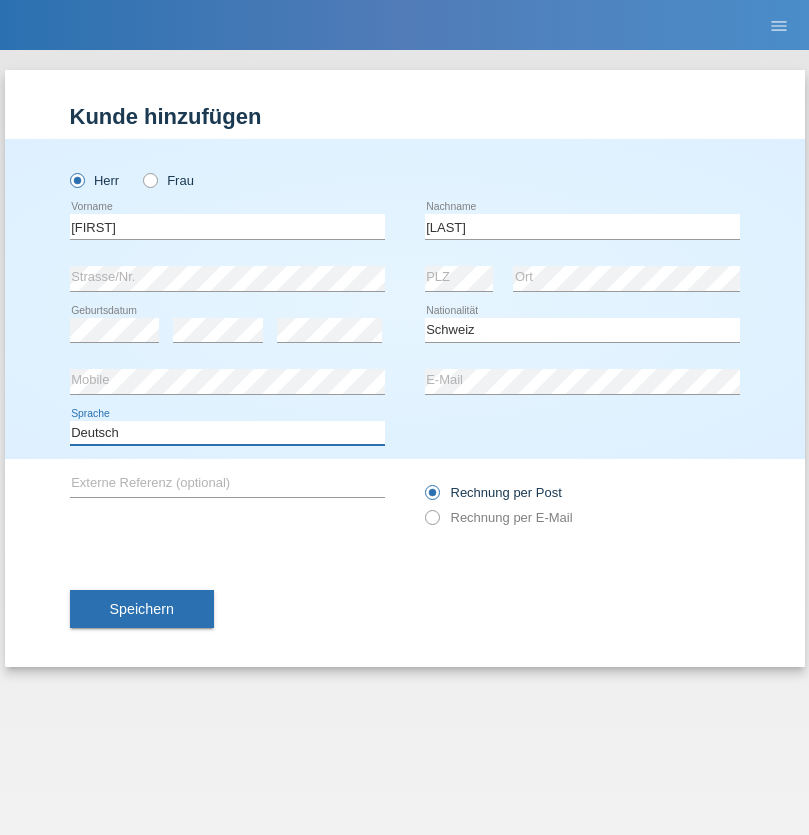 select on "en" 